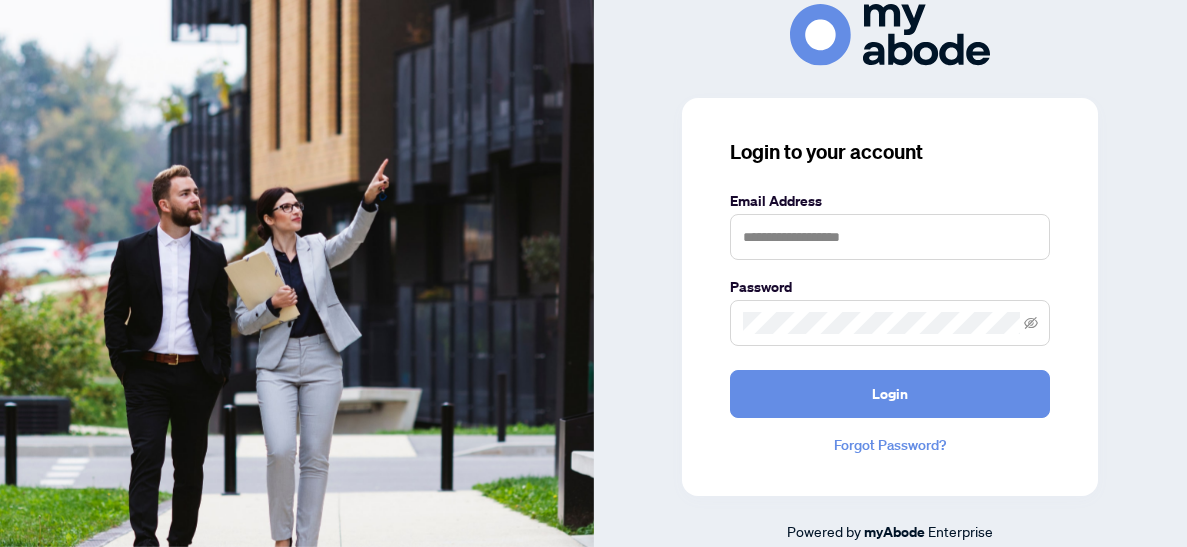 scroll, scrollTop: 0, scrollLeft: 0, axis: both 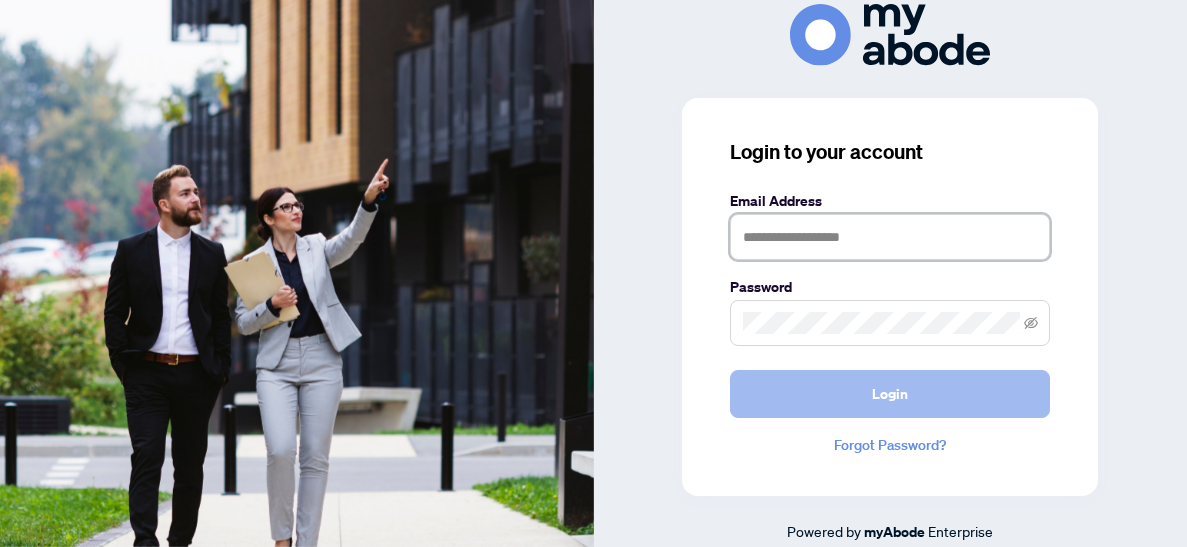 type on "**********" 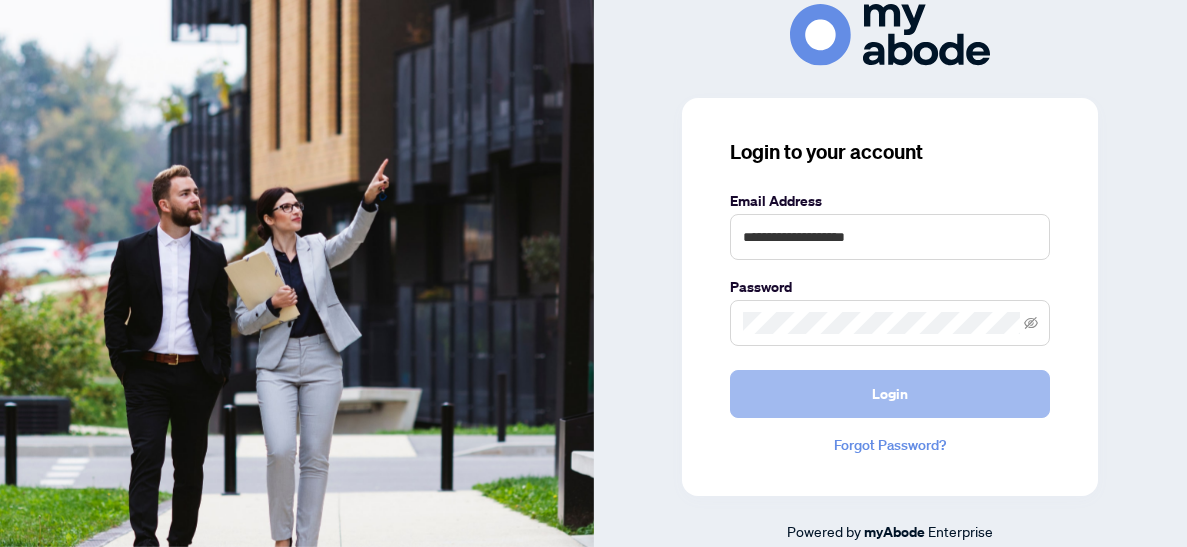 click on "Login" at bounding box center (890, 394) 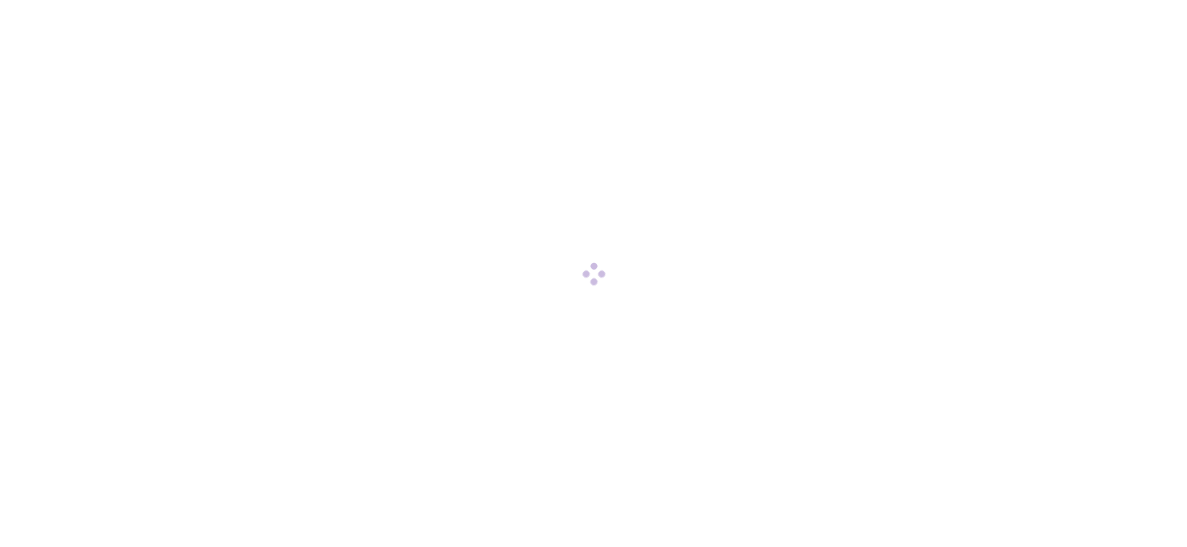 scroll, scrollTop: 0, scrollLeft: 0, axis: both 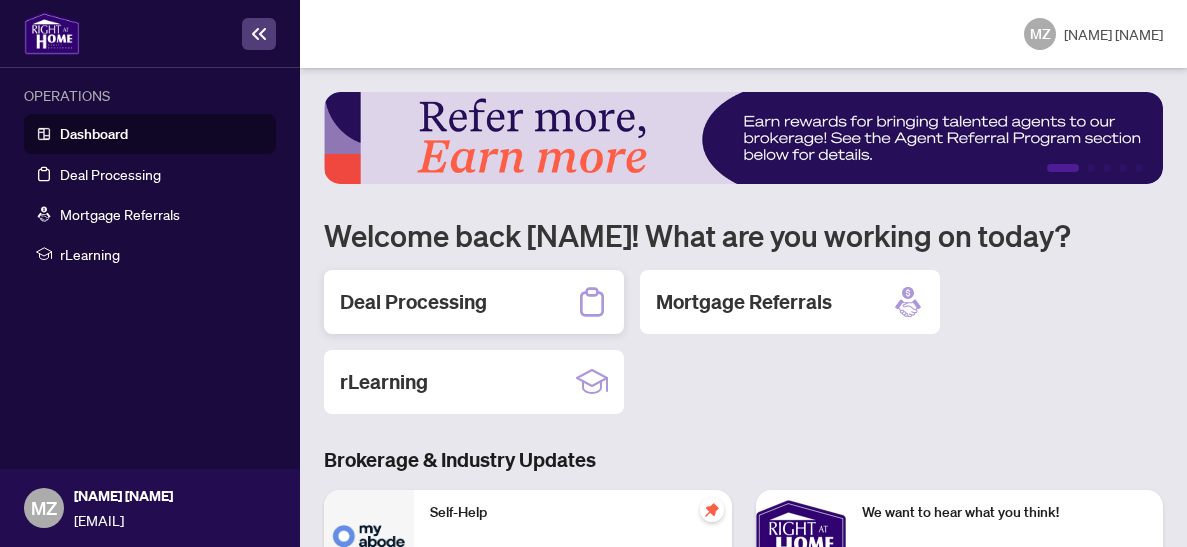click 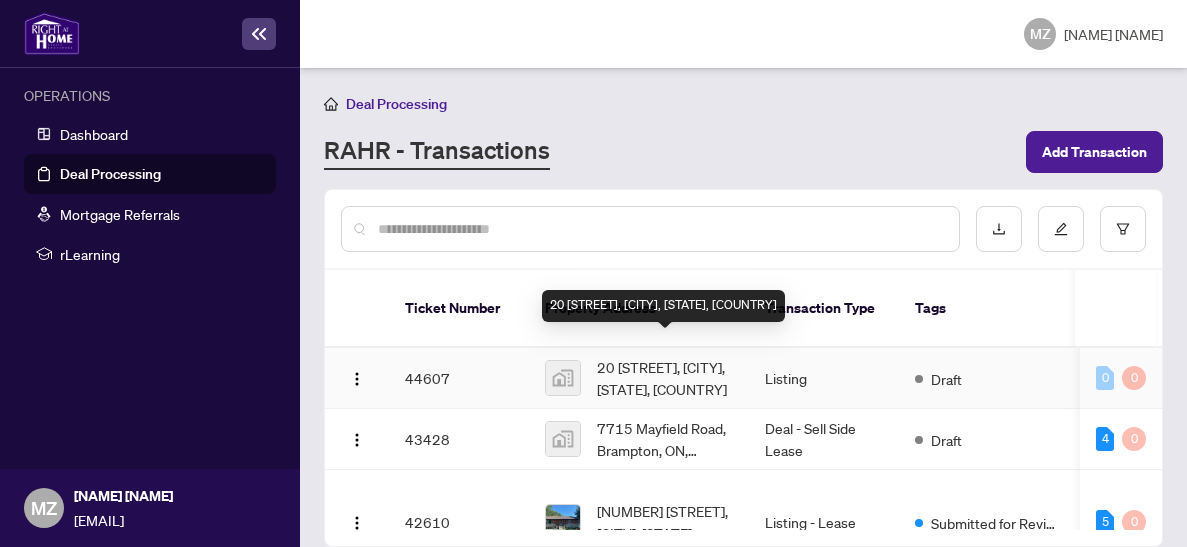 click on "[NUMBER] [STREET], [CITY], [PROVINCE], [COUNTRY]" at bounding box center (665, 378) 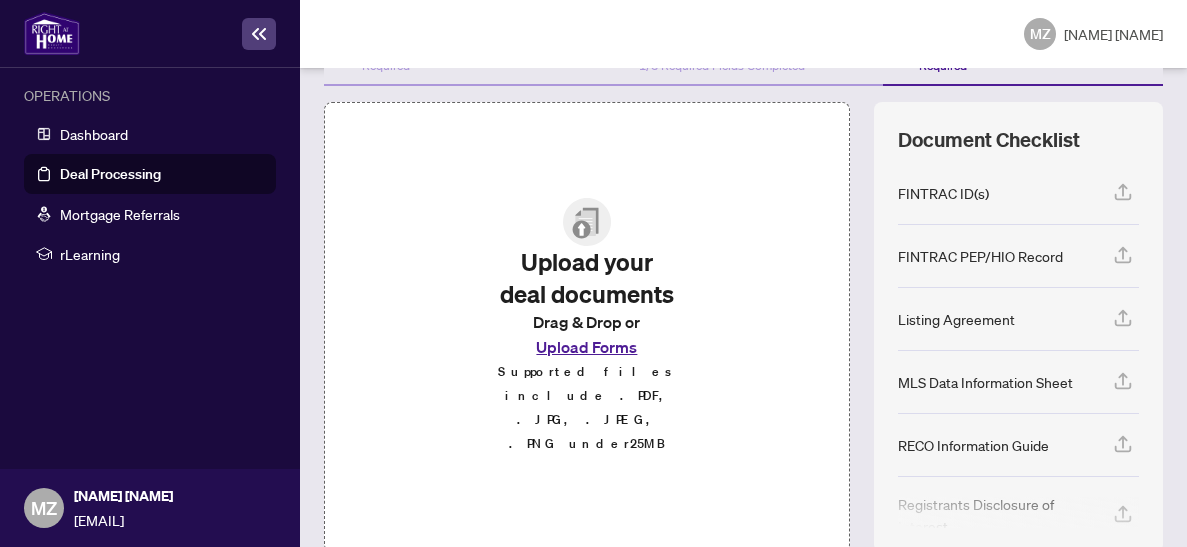 scroll, scrollTop: 254, scrollLeft: 0, axis: vertical 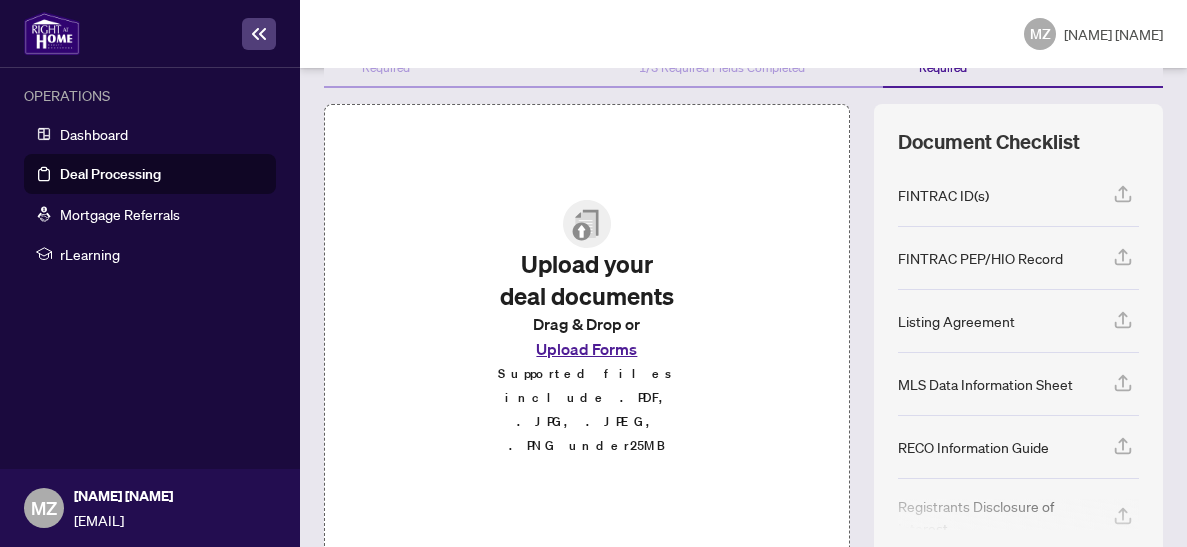 click on "Upload Forms" at bounding box center (586, 349) 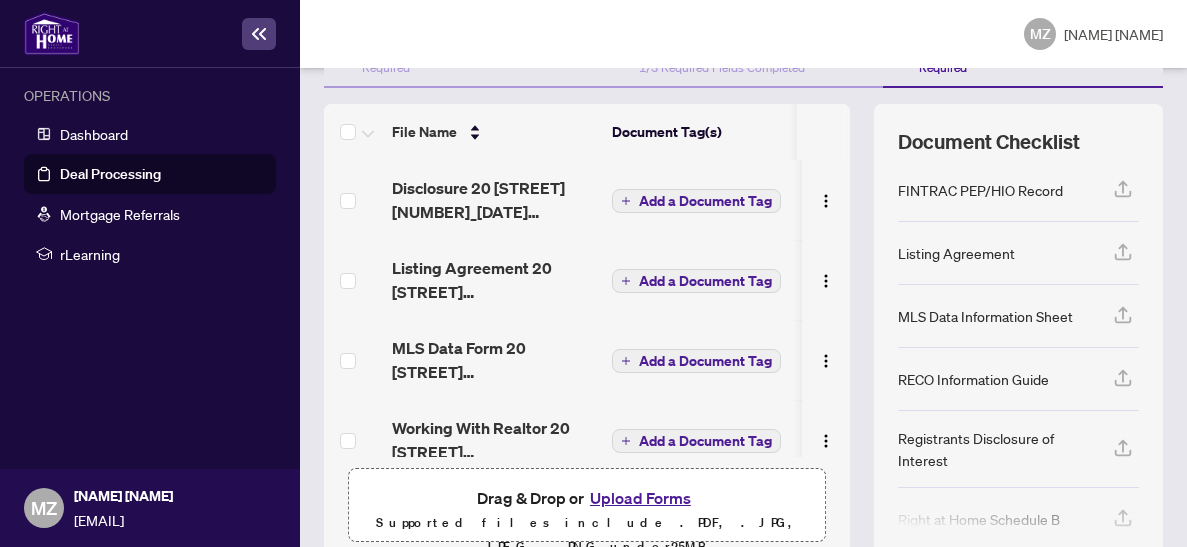 scroll, scrollTop: 0, scrollLeft: 0, axis: both 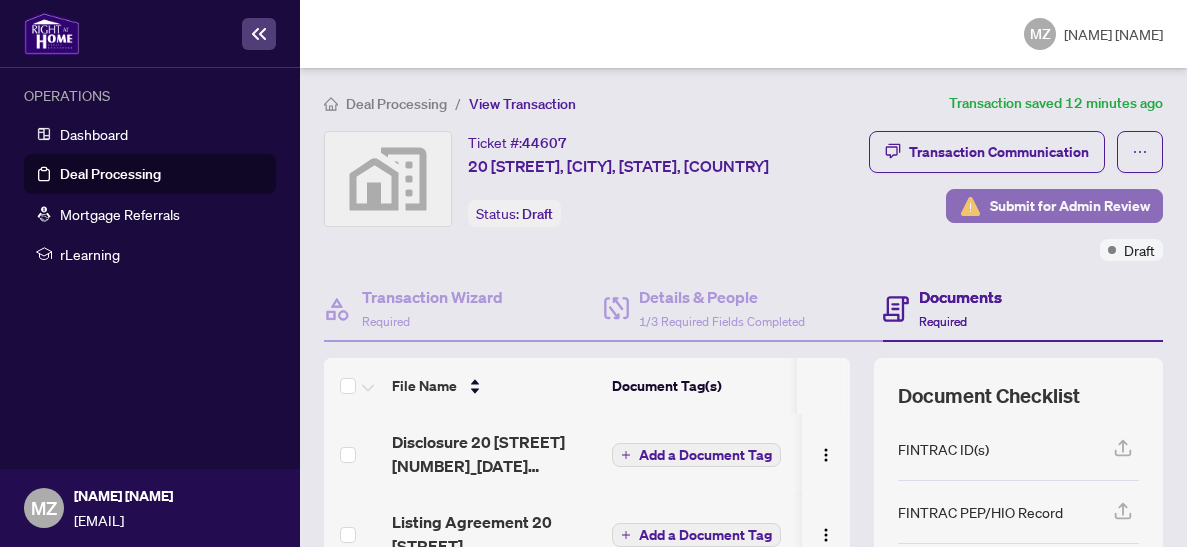 click on "Submit for Admin Review" at bounding box center (1070, 206) 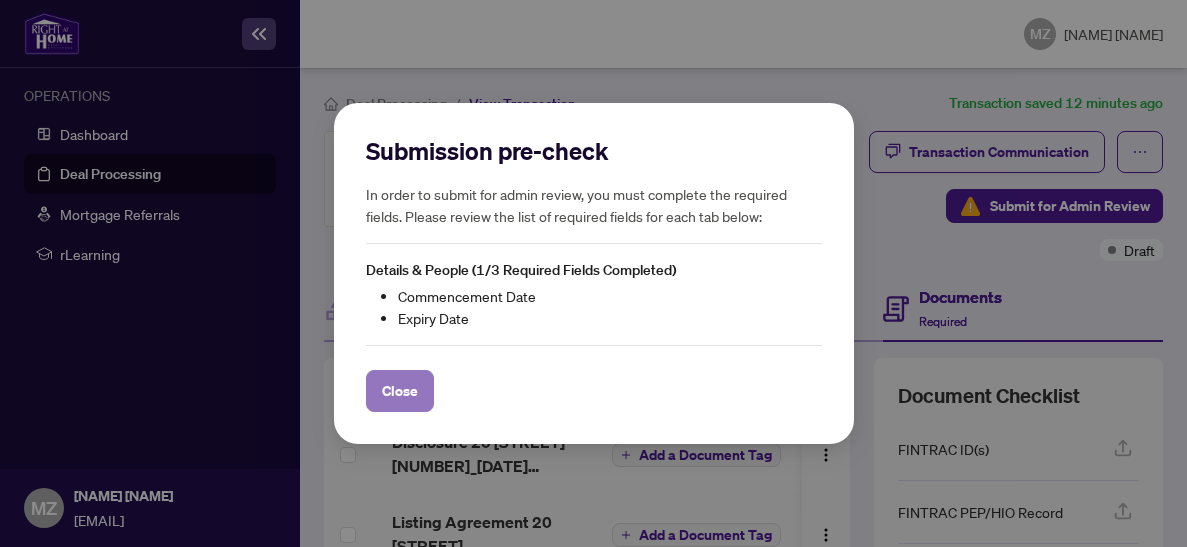 click on "Close" at bounding box center [400, 391] 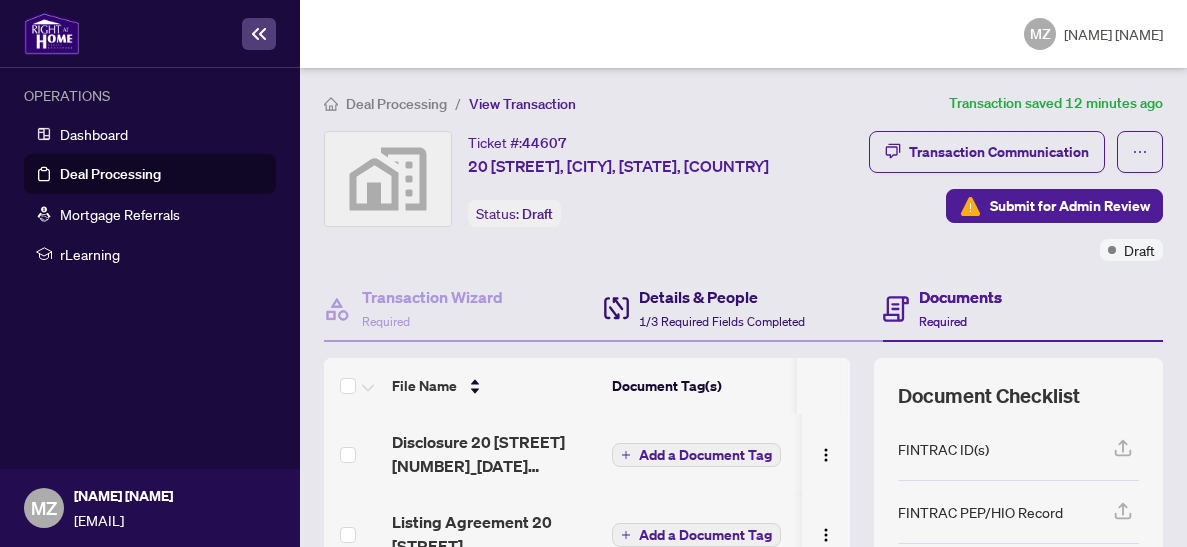 click 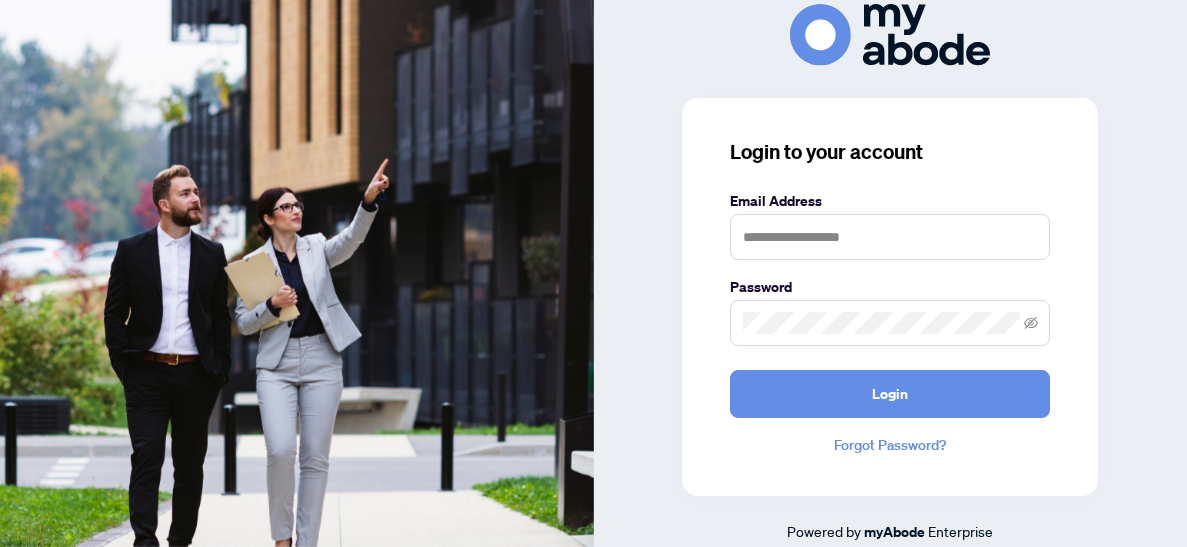 scroll, scrollTop: 0, scrollLeft: 0, axis: both 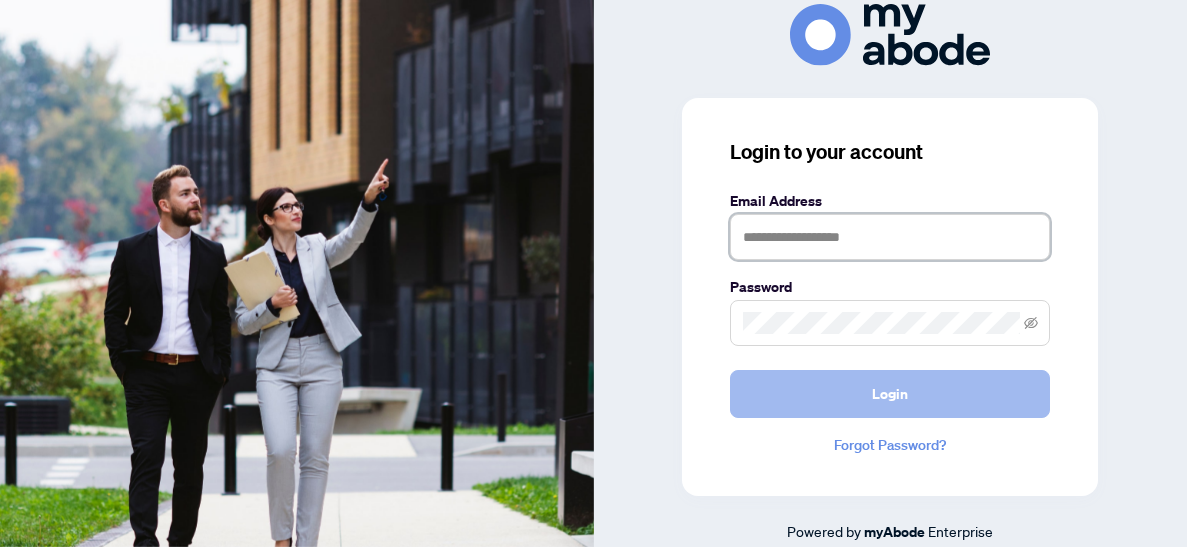 type on "**********" 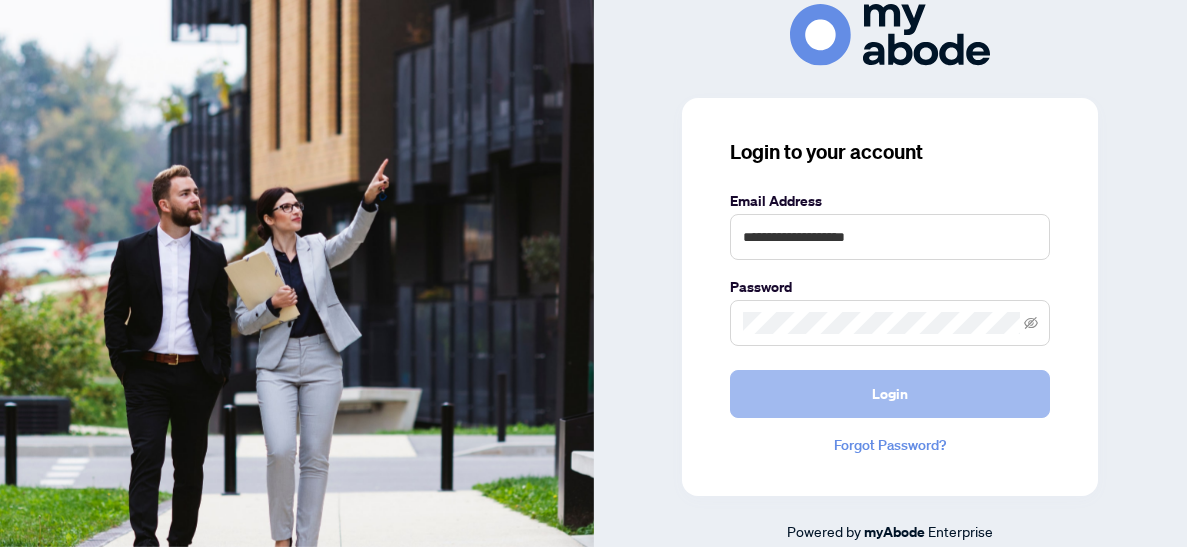 click on "Login" at bounding box center (890, 394) 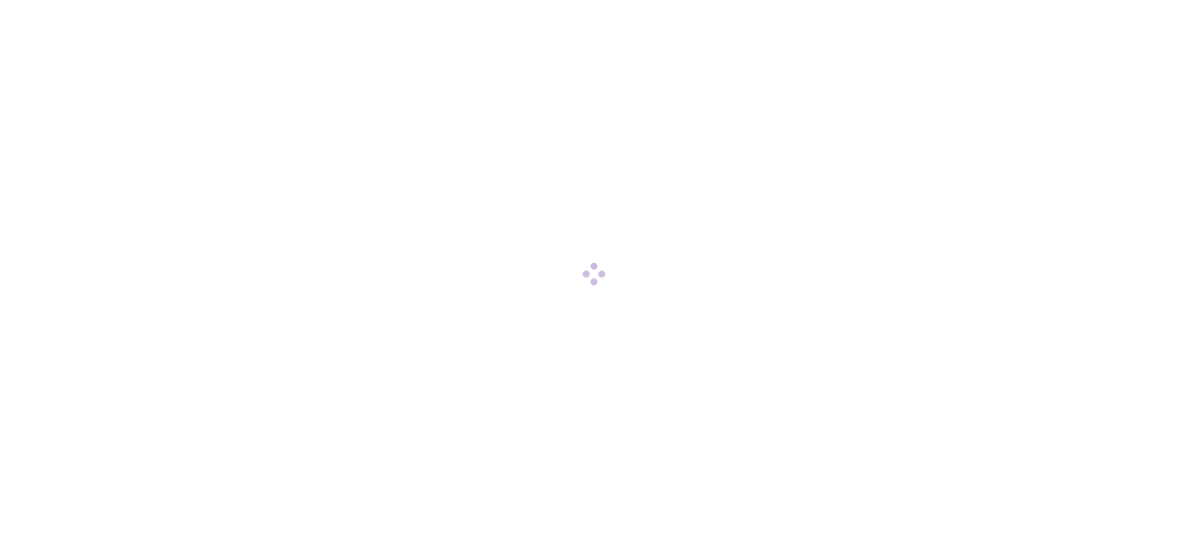 scroll, scrollTop: 0, scrollLeft: 0, axis: both 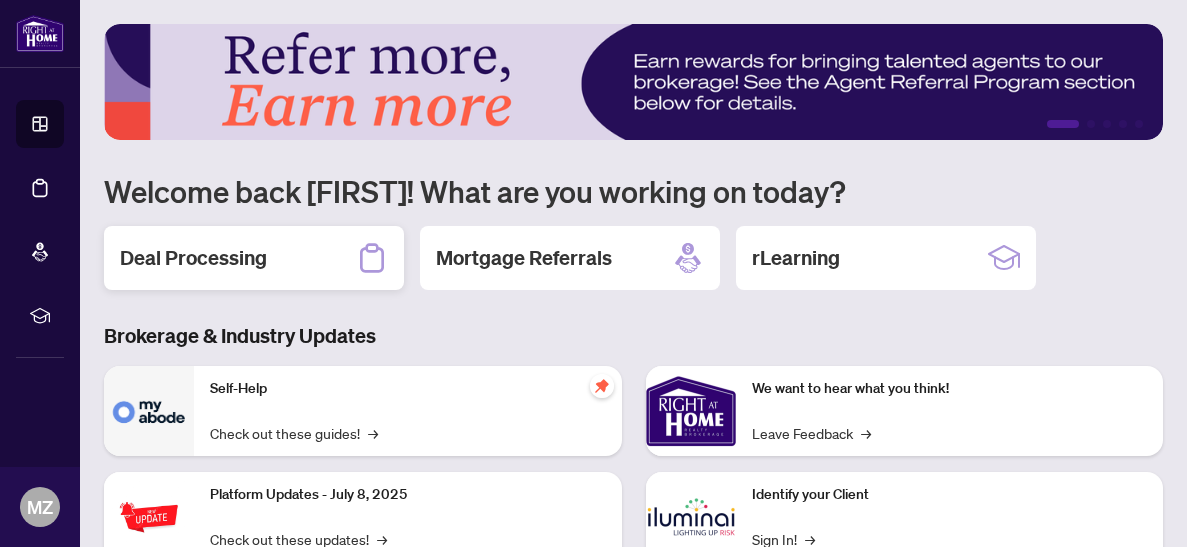 click on "Deal Processing" at bounding box center [254, 258] 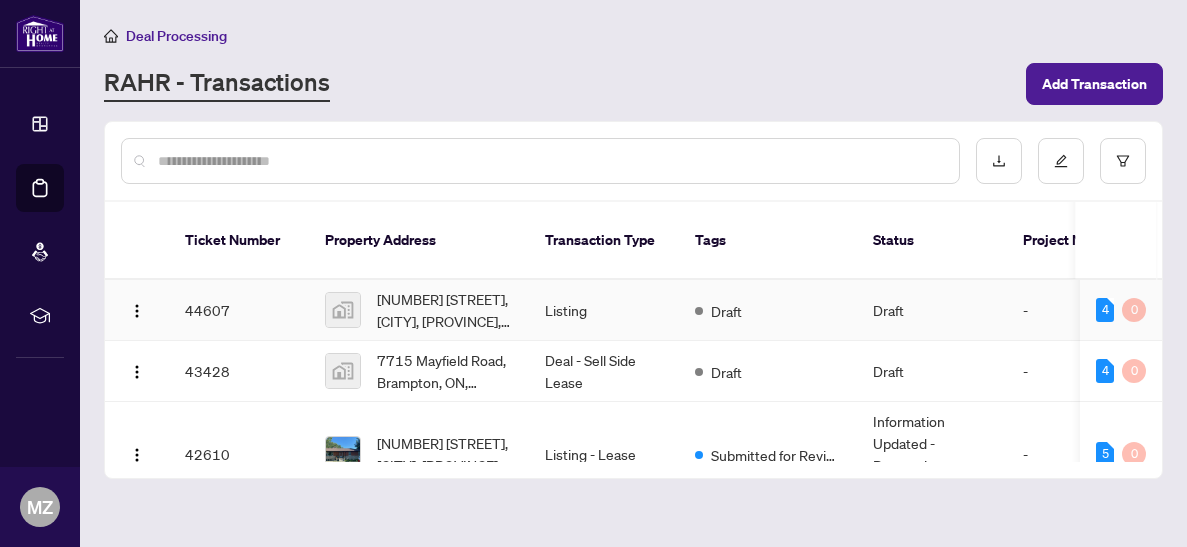click on "[NUMBER] [STREET], [CITY], [PROVINCE], [COUNTRY]" at bounding box center [419, 310] 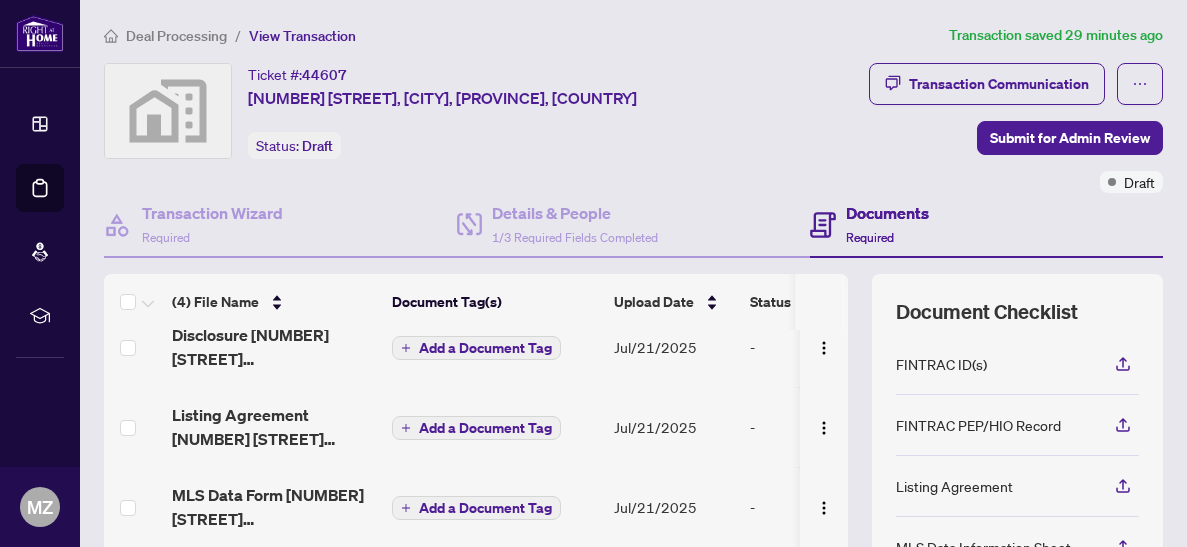 scroll, scrollTop: 0, scrollLeft: 0, axis: both 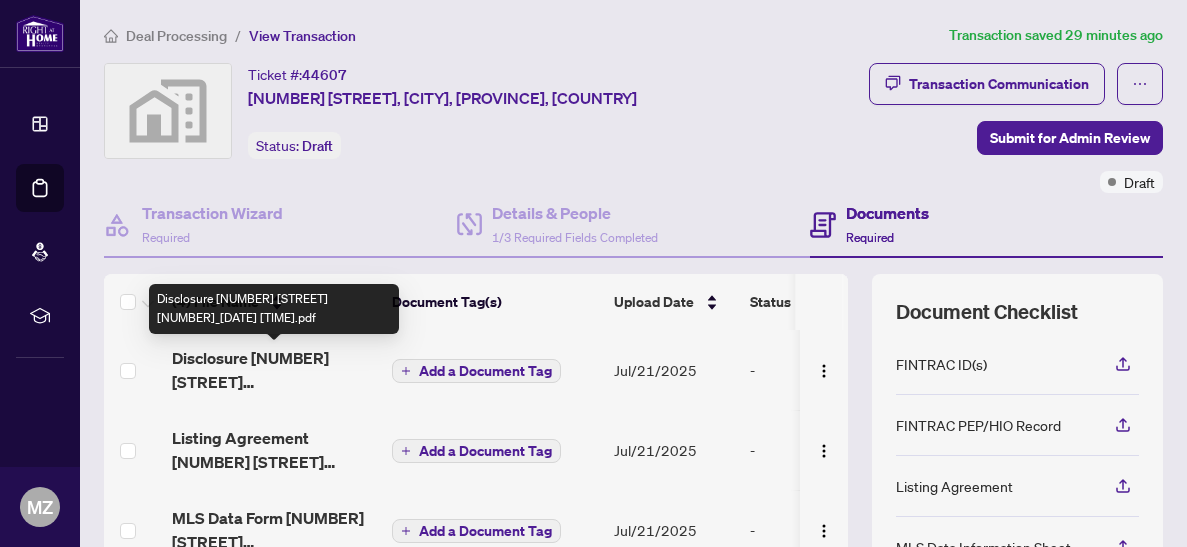 click on "Disclosure 20 Litchfield Court 120_2025-07-21 14_19_23.pdf" at bounding box center [274, 370] 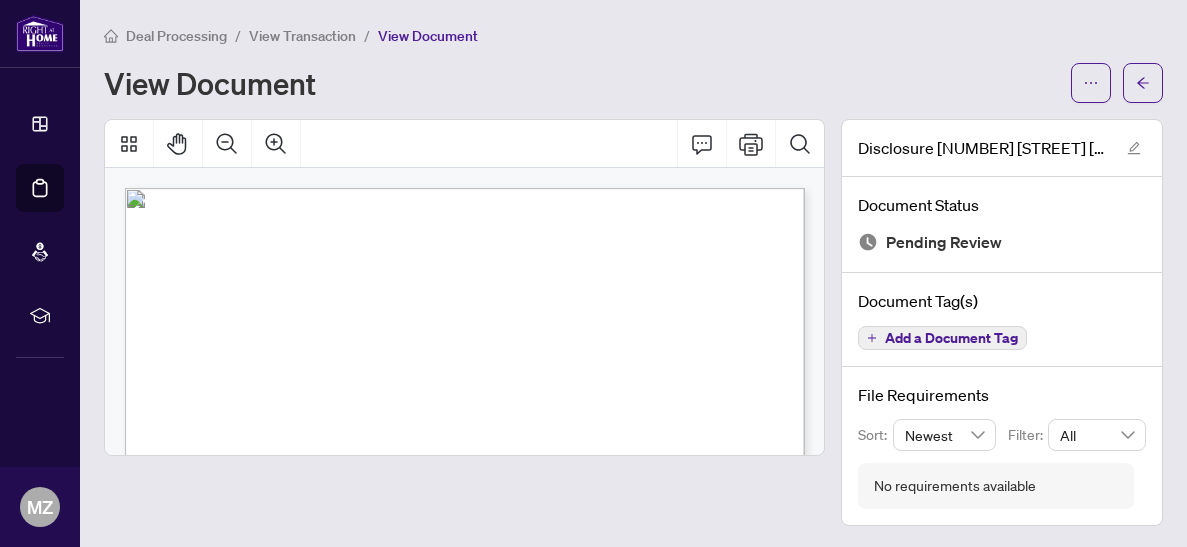 click on "Add a Document Tag" at bounding box center (951, 338) 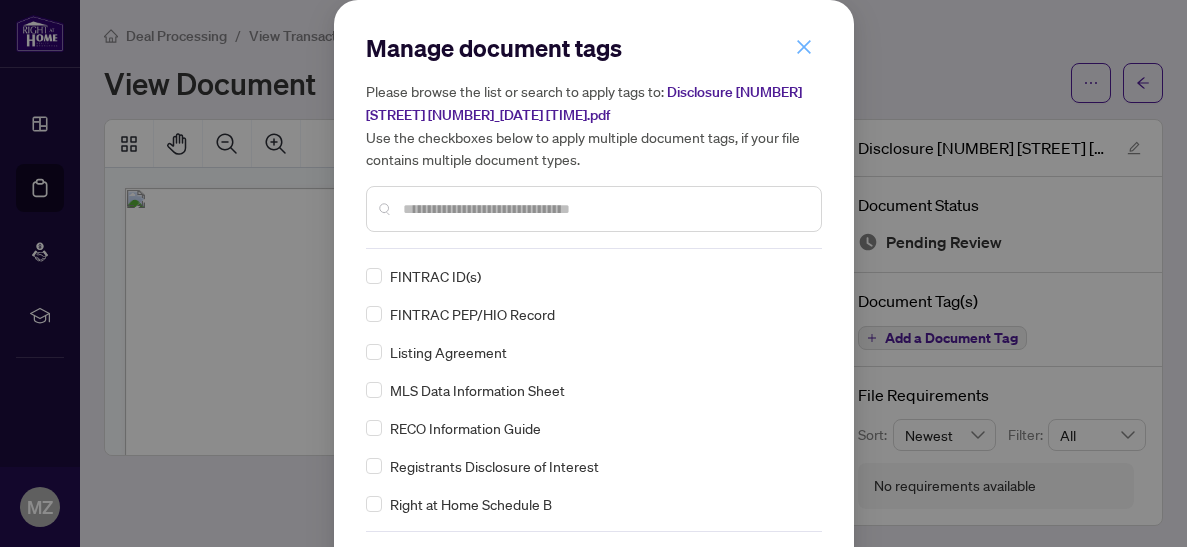 click 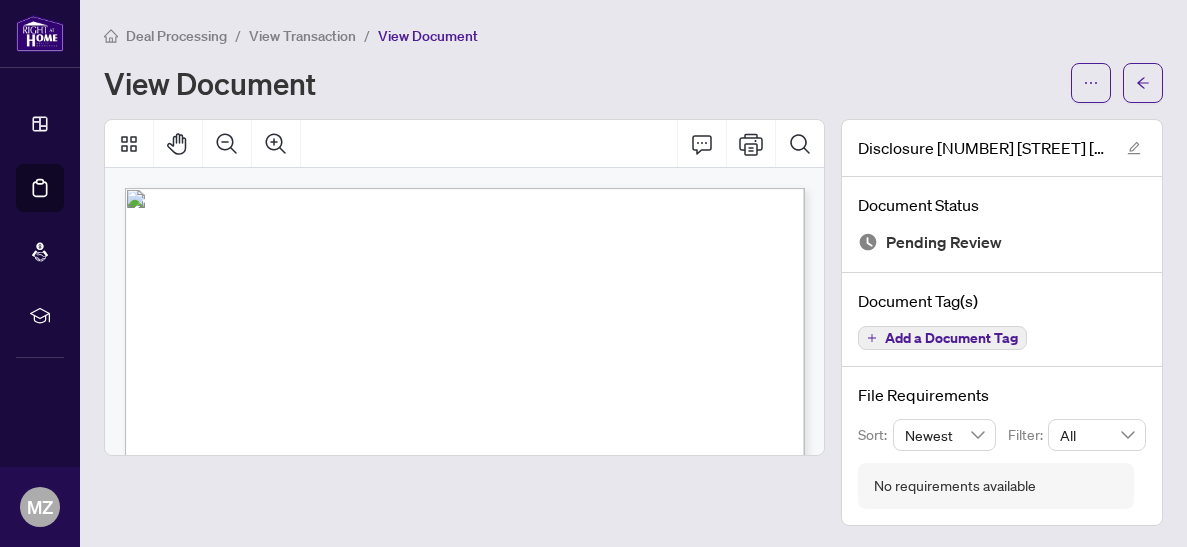 scroll, scrollTop: 1, scrollLeft: 0, axis: vertical 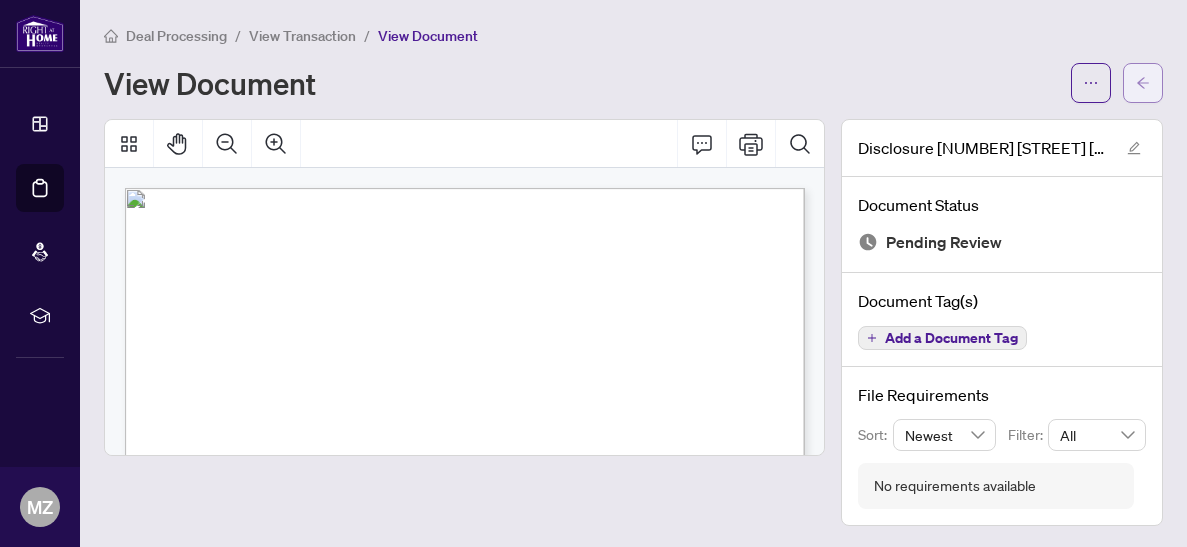 click at bounding box center [1143, 83] 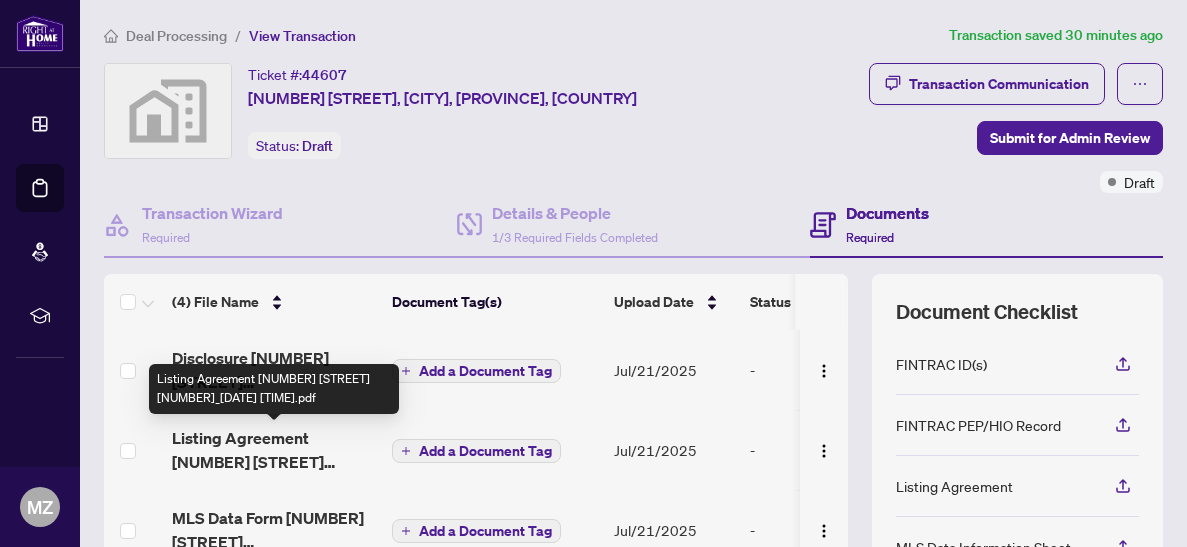 click on "Listing Agreement 20 Litchfield Court 120_2025-07-21 14_17_55.pdf" at bounding box center [274, 450] 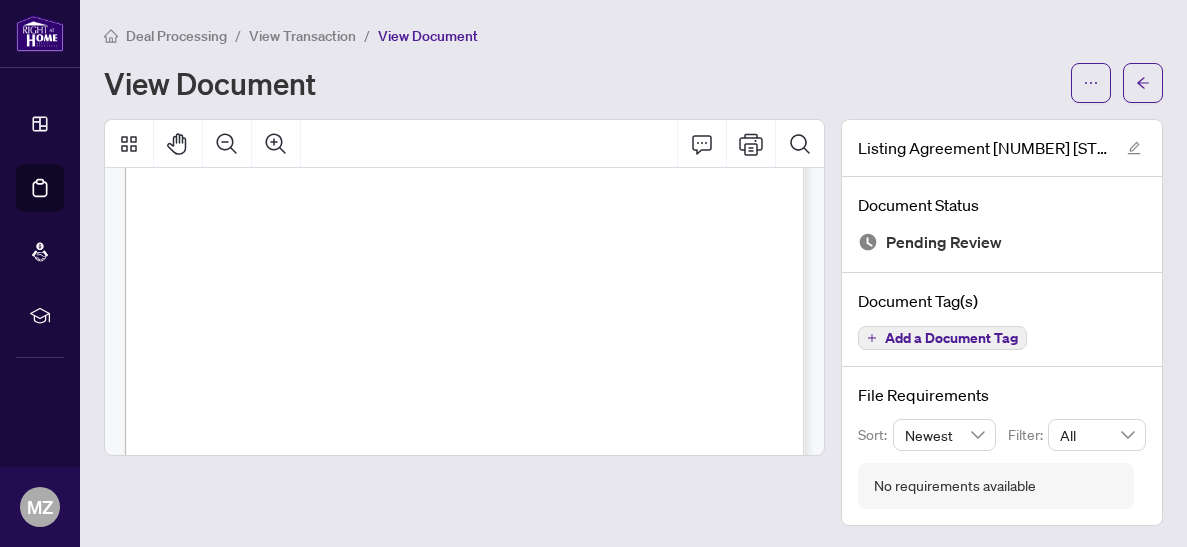 scroll, scrollTop: 1214, scrollLeft: 0, axis: vertical 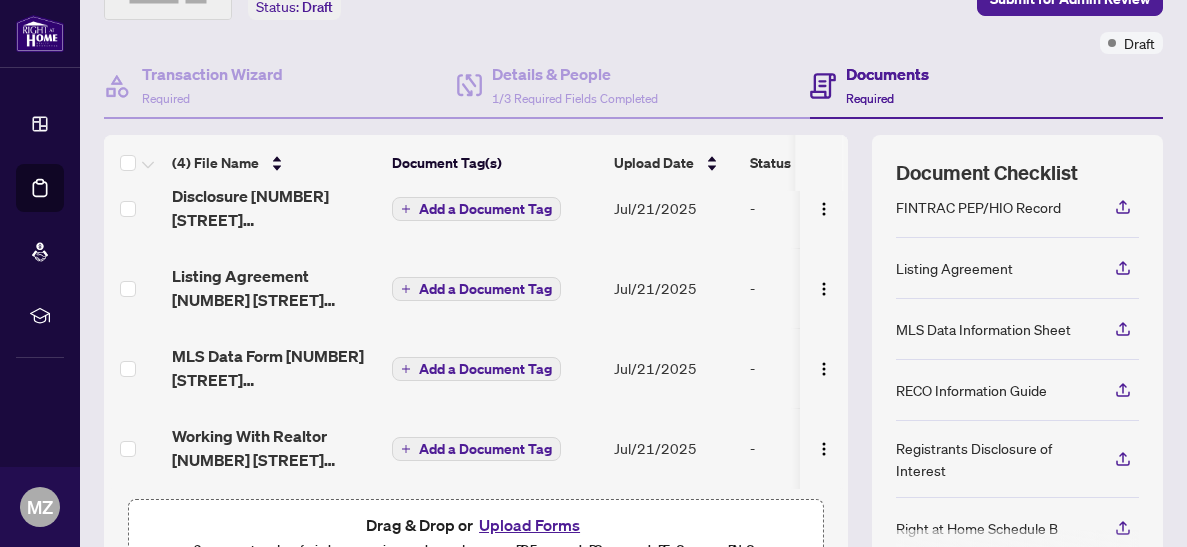 click on "MLS Data Form 20 Litchfield Court 120_2025-07-21 14_17_21.pdf" at bounding box center (274, 368) 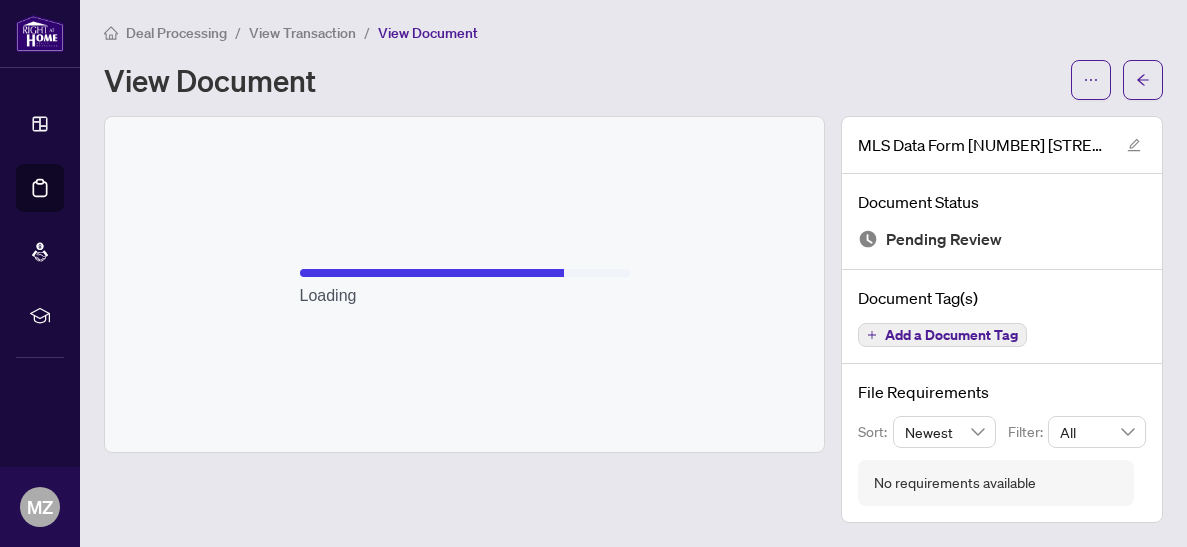 scroll, scrollTop: 1, scrollLeft: 0, axis: vertical 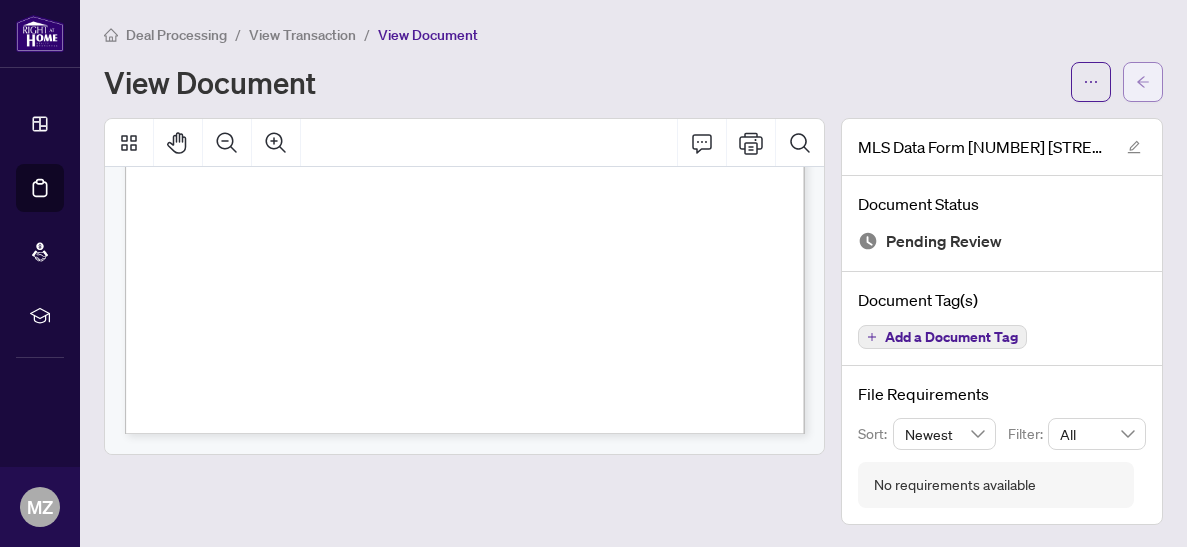 click 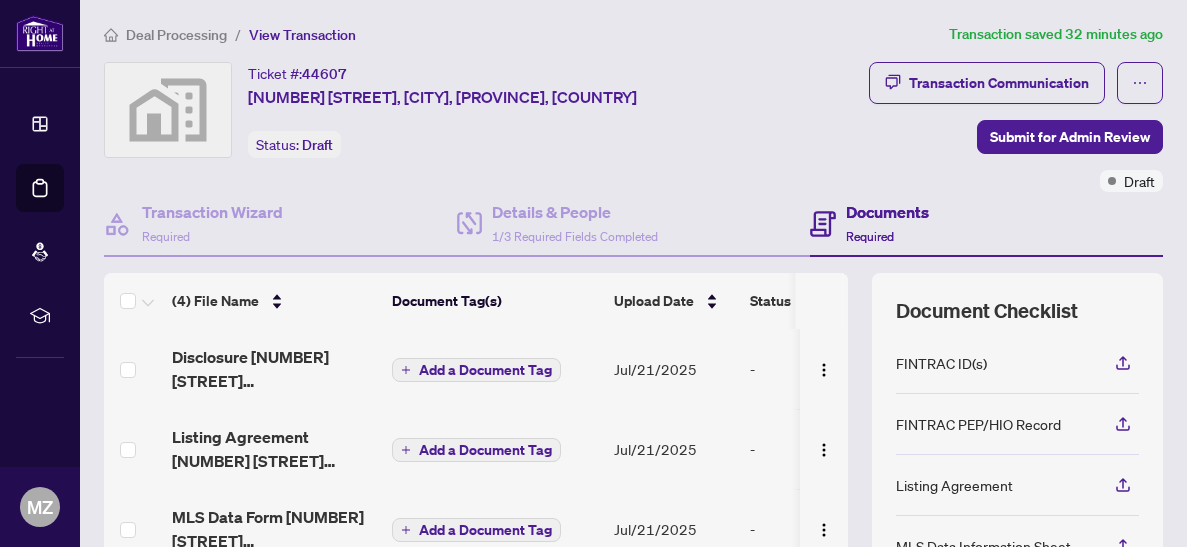 scroll, scrollTop: 27, scrollLeft: 0, axis: vertical 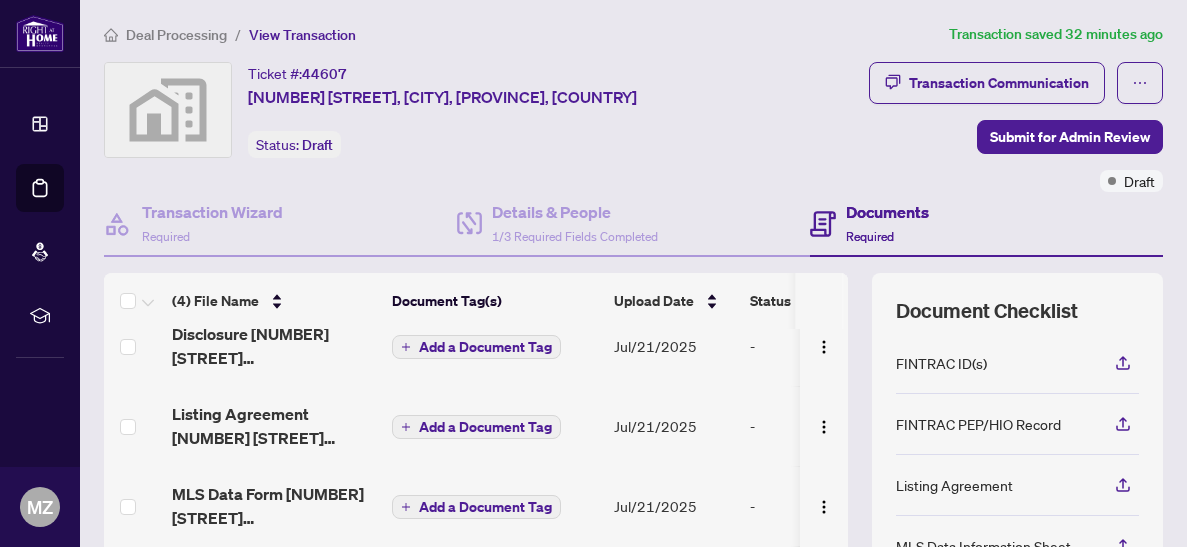 click on "MLS Data Form 20 Litchfield Court 120_2025-07-21 14_17_21.pdf" at bounding box center (274, 506) 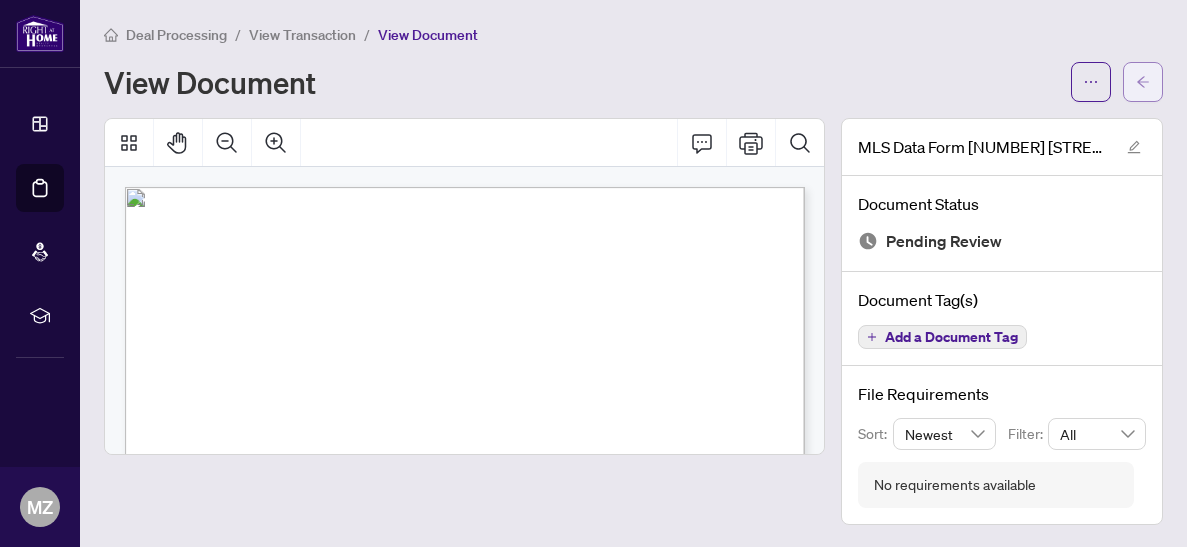 click 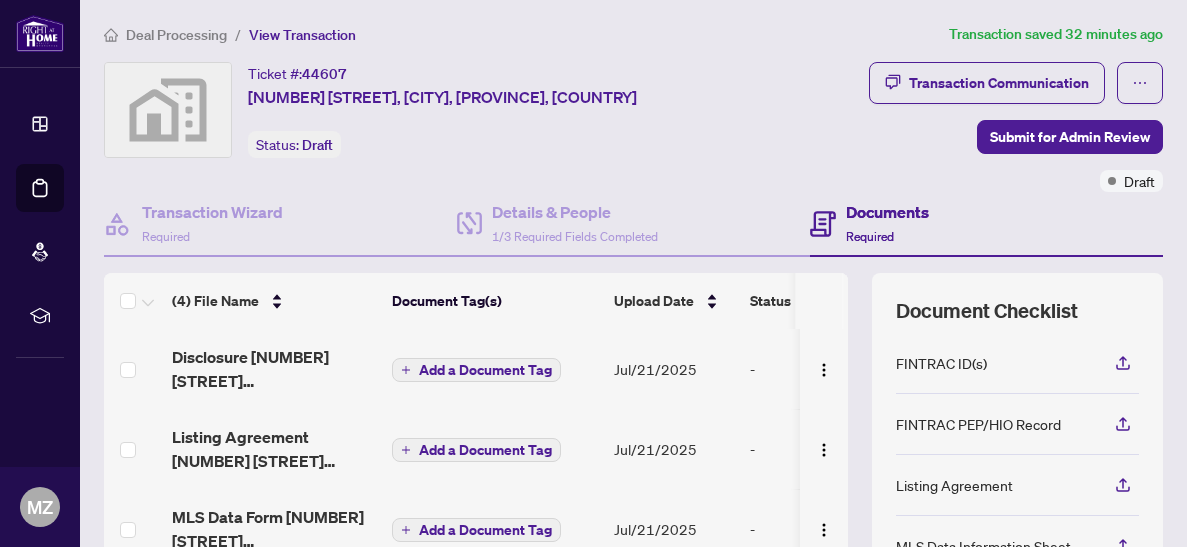 scroll, scrollTop: 27, scrollLeft: 0, axis: vertical 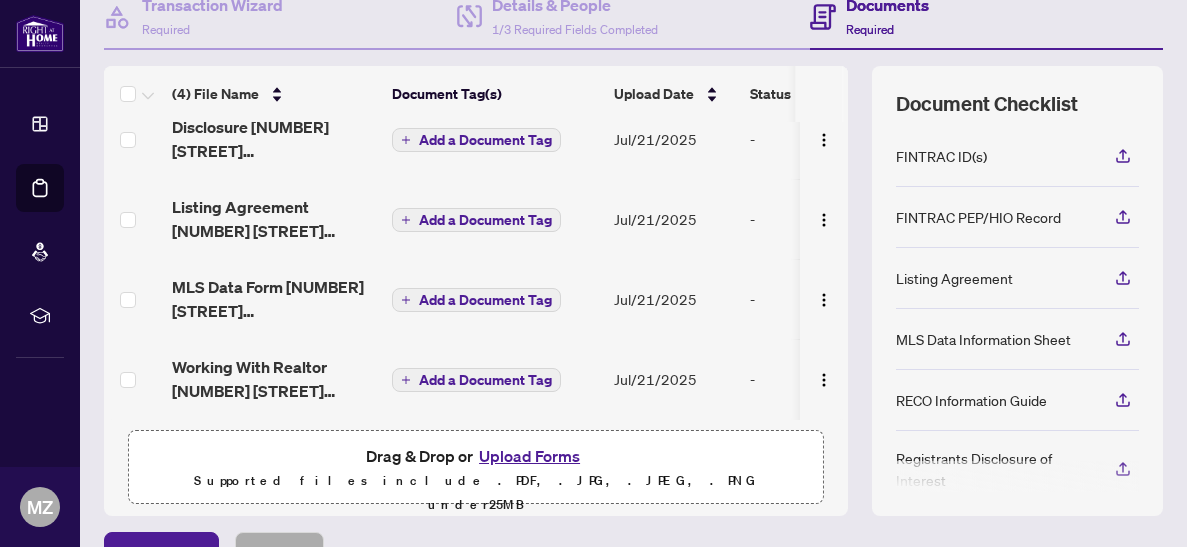 click on "Working With Realtor 20 Litchfield Court 120_2025-07-21 14_17_10.pdf" at bounding box center [274, 379] 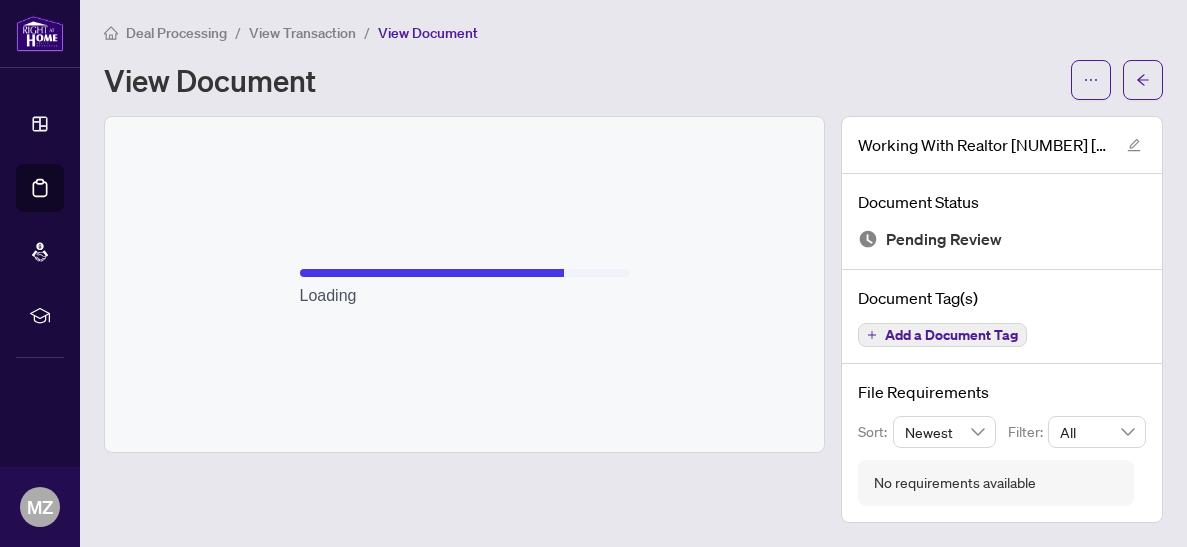 scroll, scrollTop: 1, scrollLeft: 0, axis: vertical 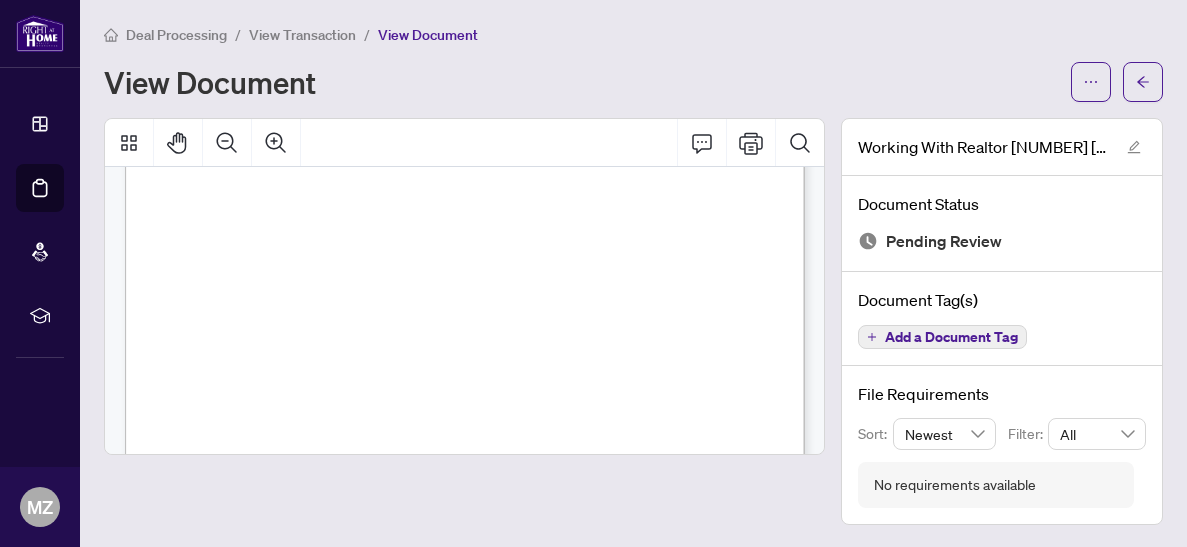 click on "RECO INFORMATION GUIDE | VERSION: DECEMBER 1, 2023  PAGE 12 OF 12
Real estate agent name
Brokerage name
Date guide was provided  Signature of real estate agent
I acknowledge the real estate agent named above provided the  RECO Information Guide  to me and explained
the content.
Buyer/seller name  Buyer/seller name
Signature of buyer/seller  Signature of buyer/seller
Date  Date
Acknowledgement
The guide is produced by the Real Estate Council of Ontario (RECO). RECO regulates real estate
agents and brokerages, educates consumers, and promotes a safe and informed real estate marketplace.
RECO administers and enforces the  Trust in Real Estate Services Act, 2002 .
Find out more on the RECO website (reco.on.ca).
Michele Zentena
Right At Home Realty Inc.
07/14/2025
1826652 Ontario Limited
DigiSign Verified - 85e55948-bb73-44ab-8d35-cb7dbd7e3d13
MICHELE ZENTENA
Melane Goring" at bounding box center (502, 415) 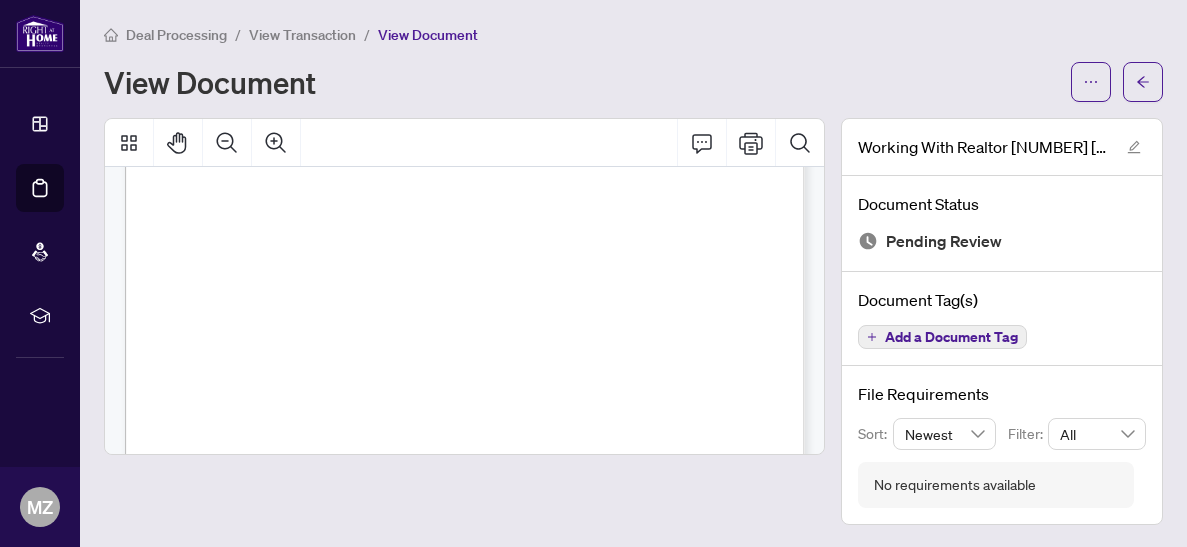 scroll, scrollTop: 10130, scrollLeft: 0, axis: vertical 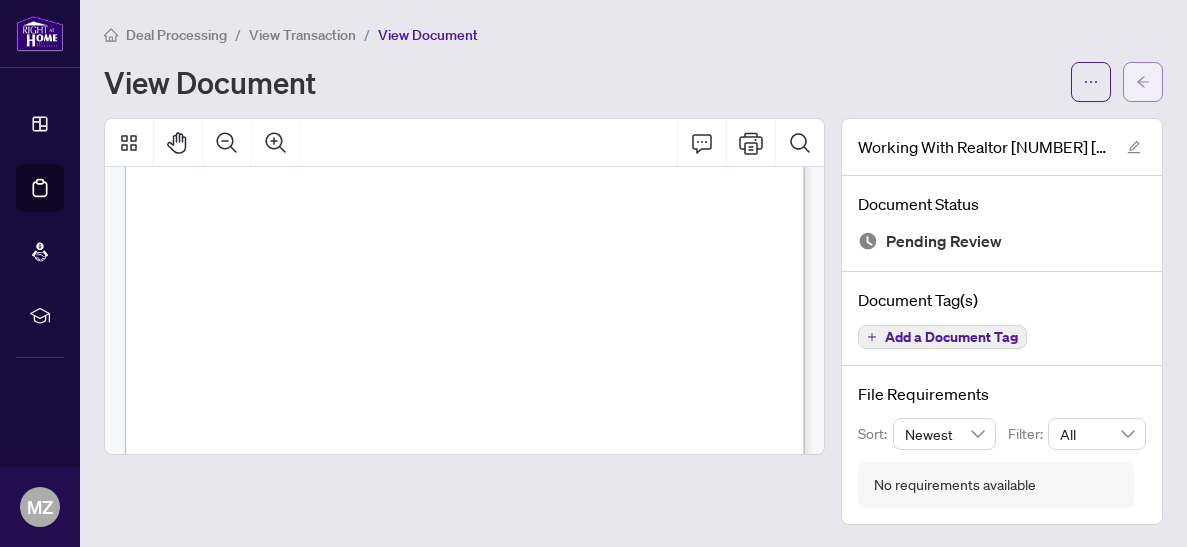 click 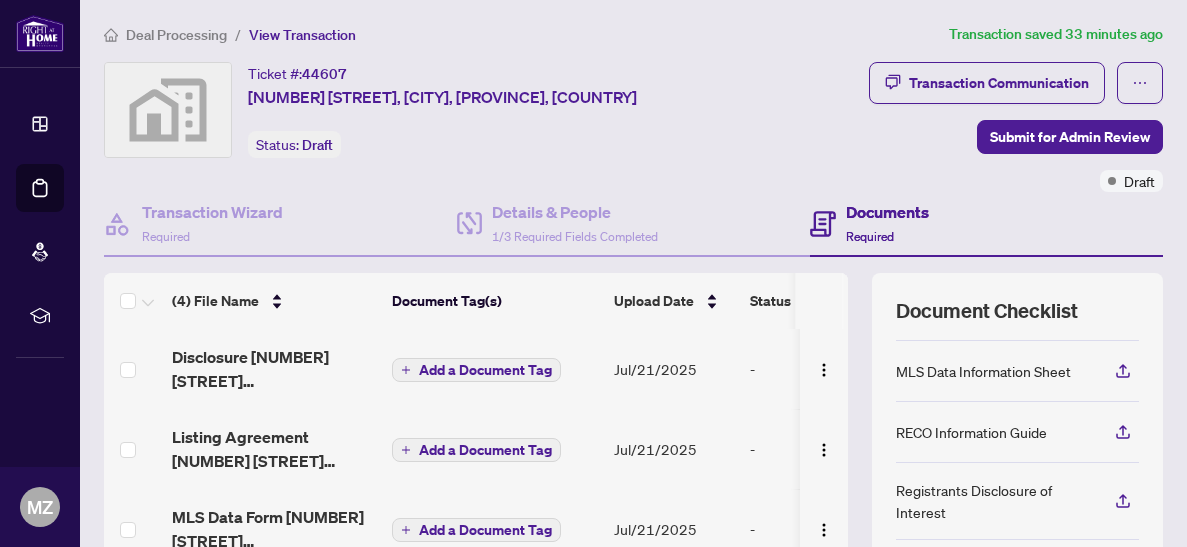 scroll, scrollTop: 176, scrollLeft: 0, axis: vertical 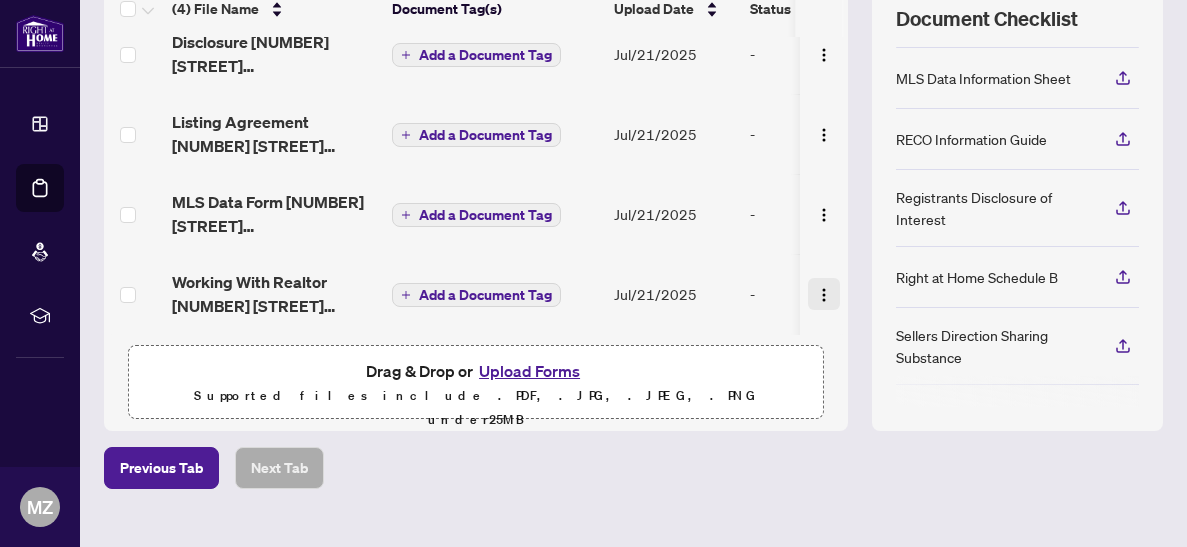 click at bounding box center (824, 295) 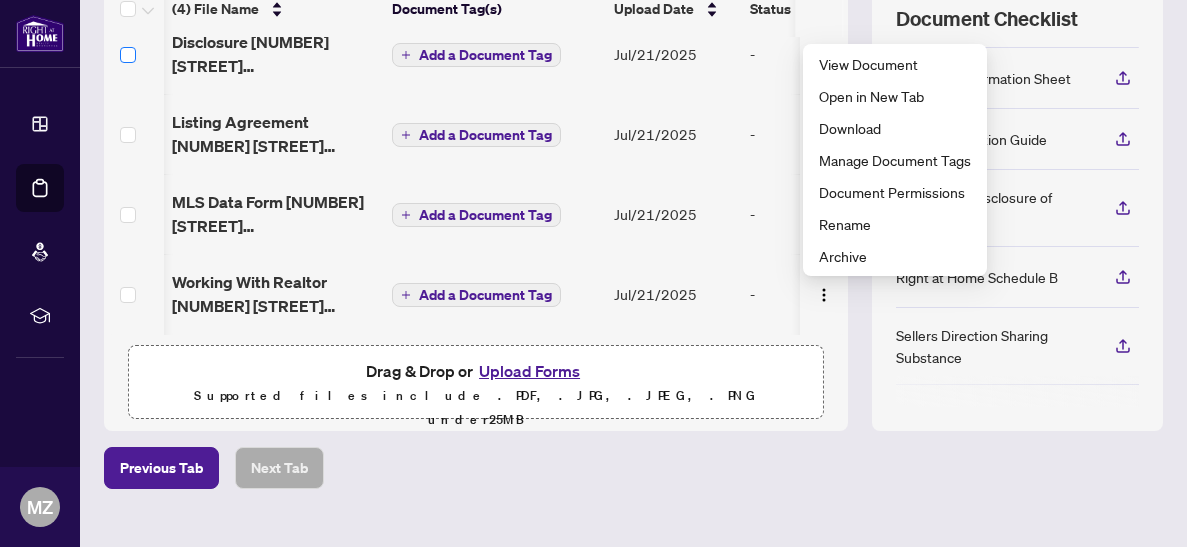 scroll, scrollTop: 0, scrollLeft: 6, axis: horizontal 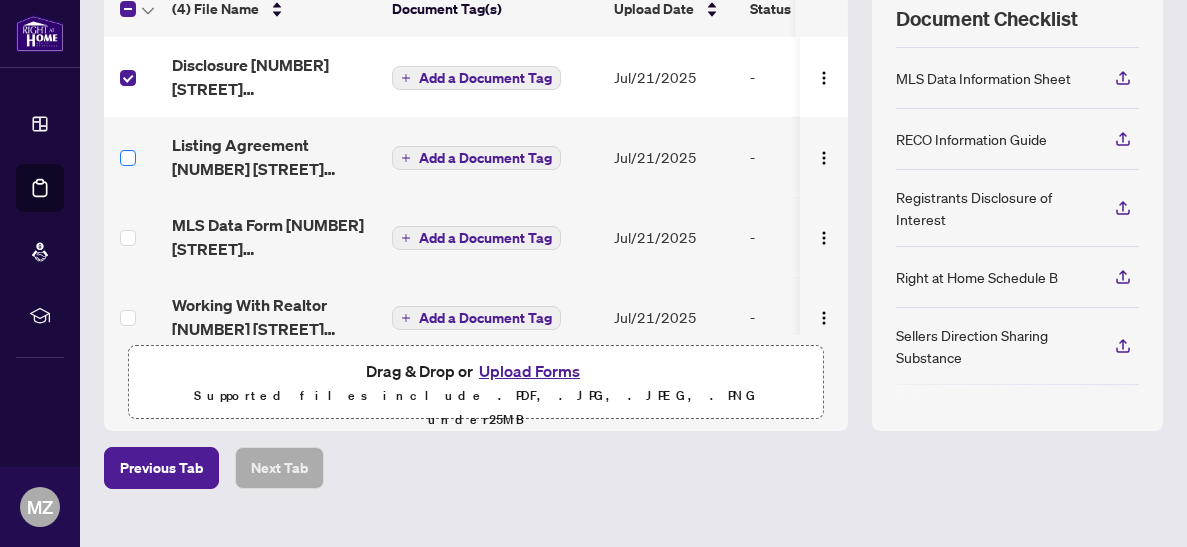 click at bounding box center [128, 158] 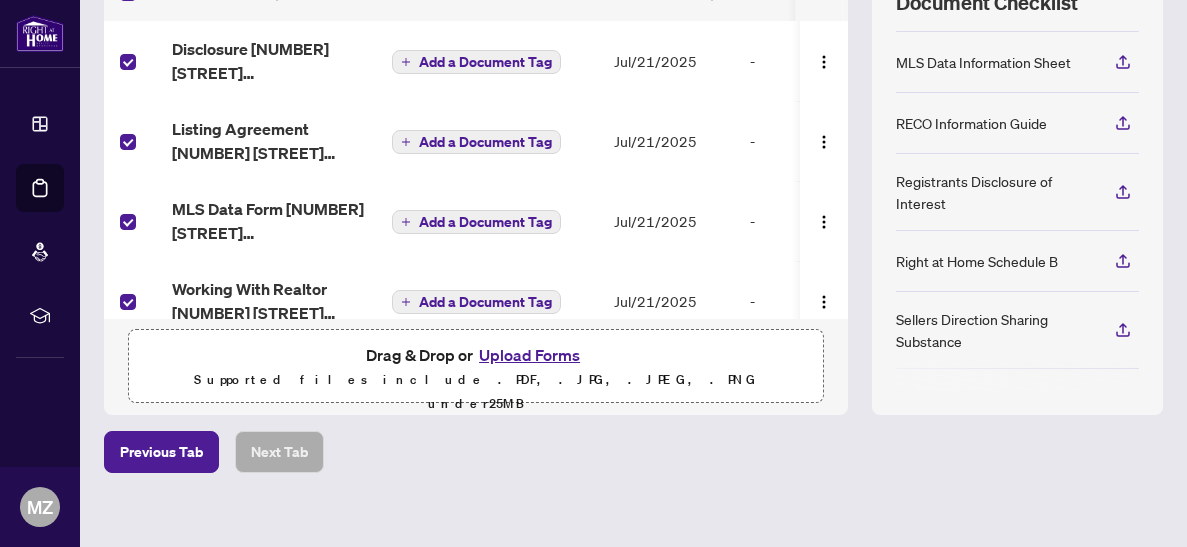 scroll, scrollTop: 315, scrollLeft: 0, axis: vertical 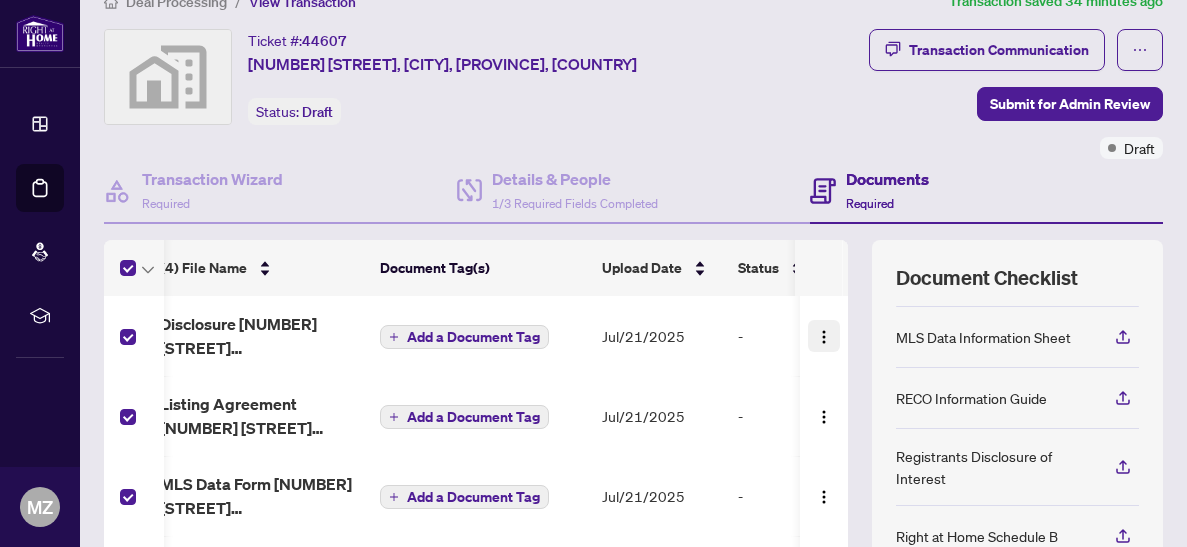 click at bounding box center (824, 337) 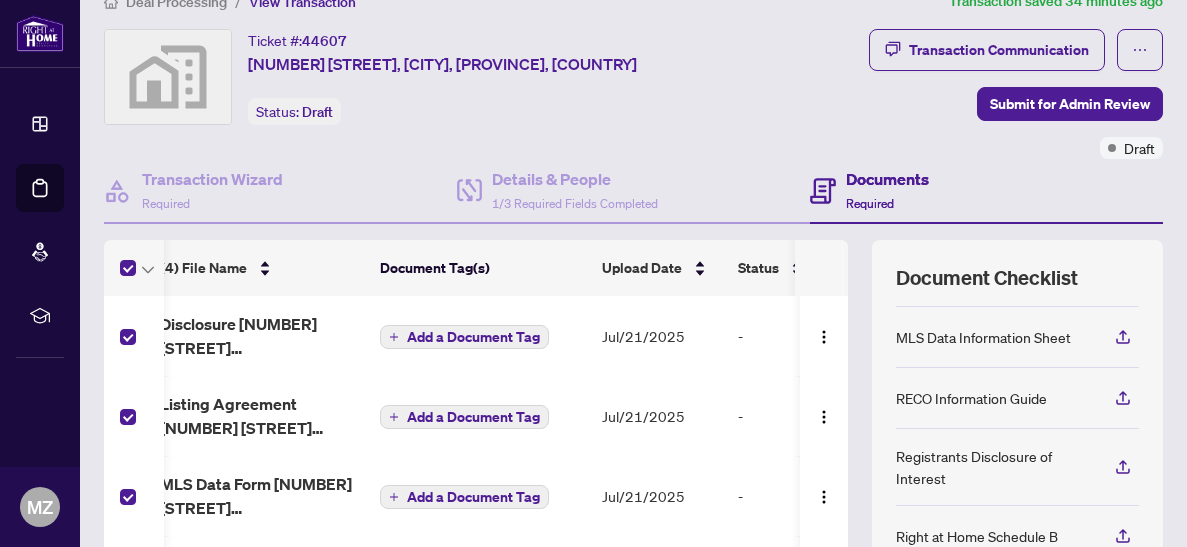 click on "Transaction Communication Submit for Admin Review Draft" at bounding box center (960, 94) 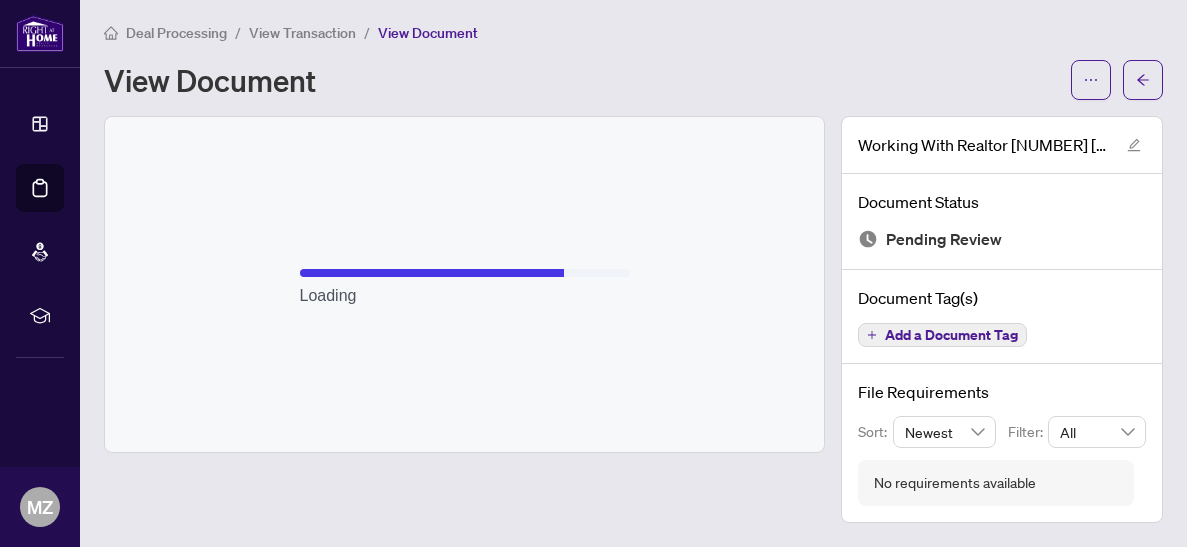 scroll, scrollTop: 1, scrollLeft: 0, axis: vertical 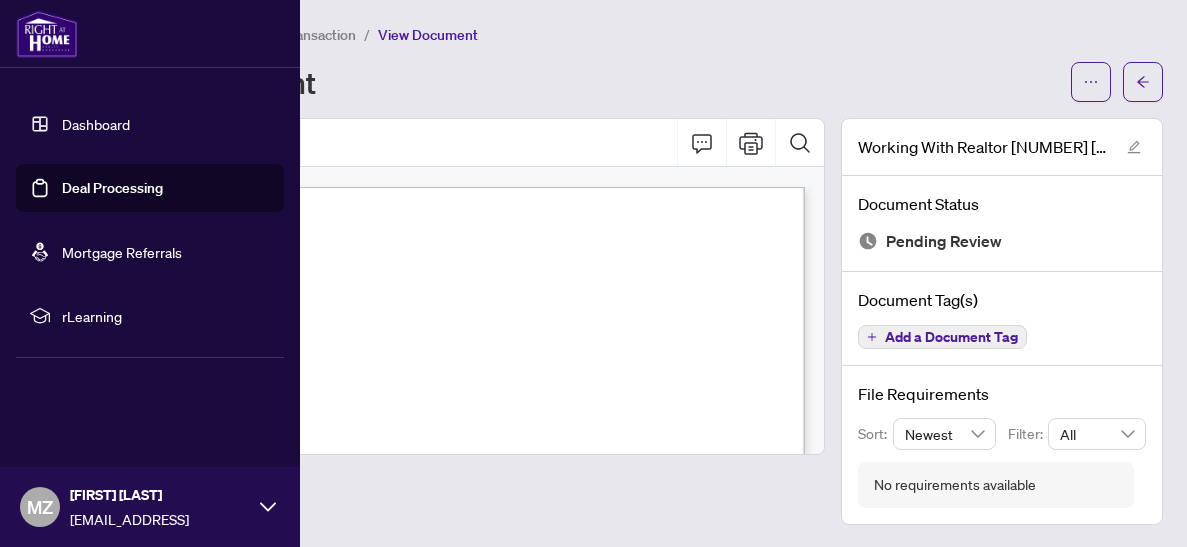 click on "Dashboard" at bounding box center [96, 124] 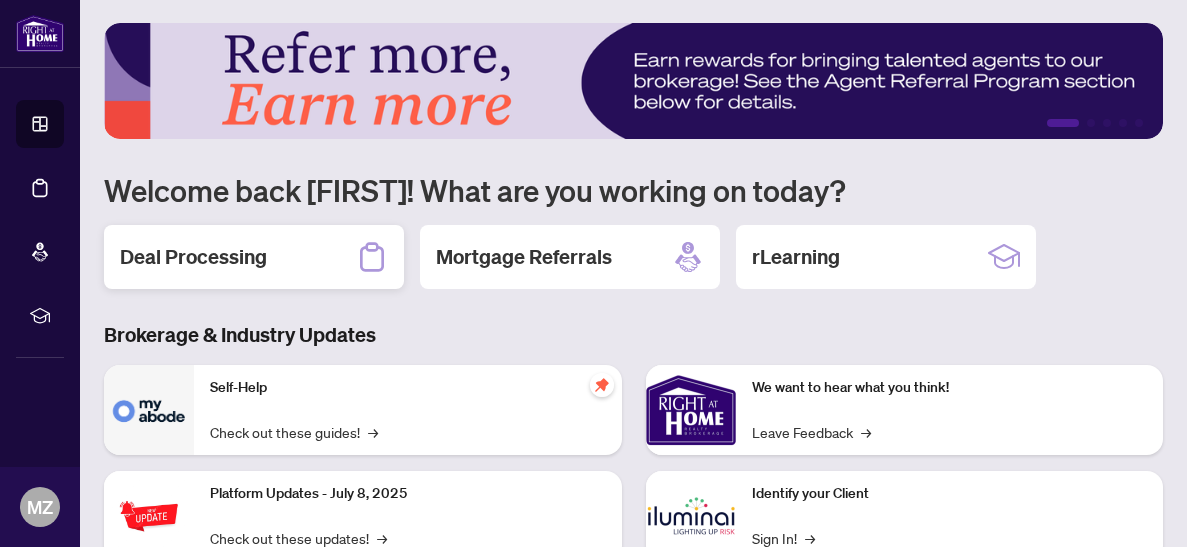 click on "Deal Processing" at bounding box center [254, 257] 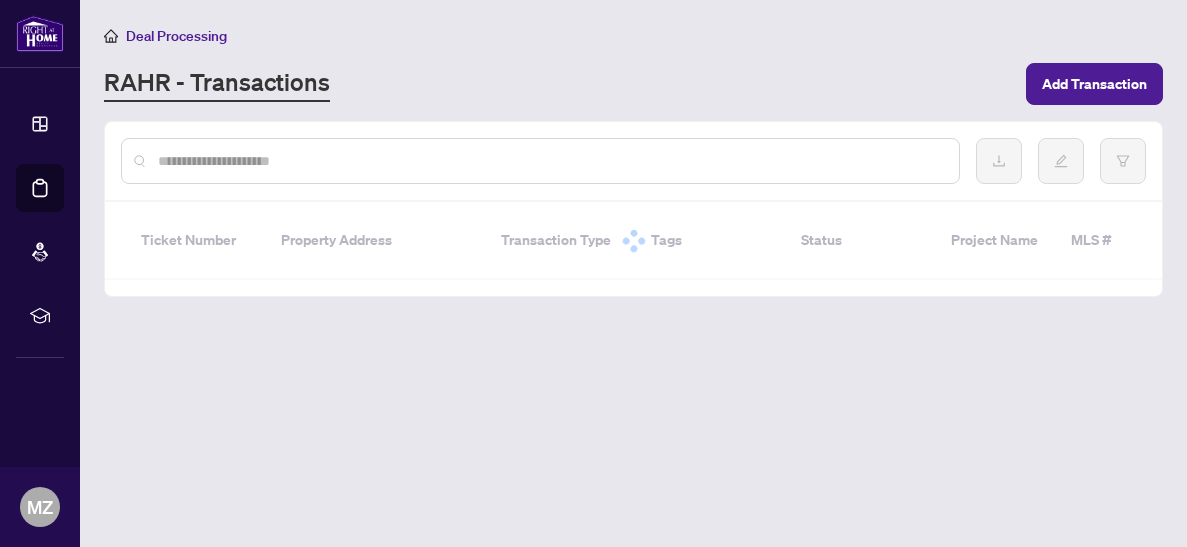 scroll, scrollTop: 0, scrollLeft: 0, axis: both 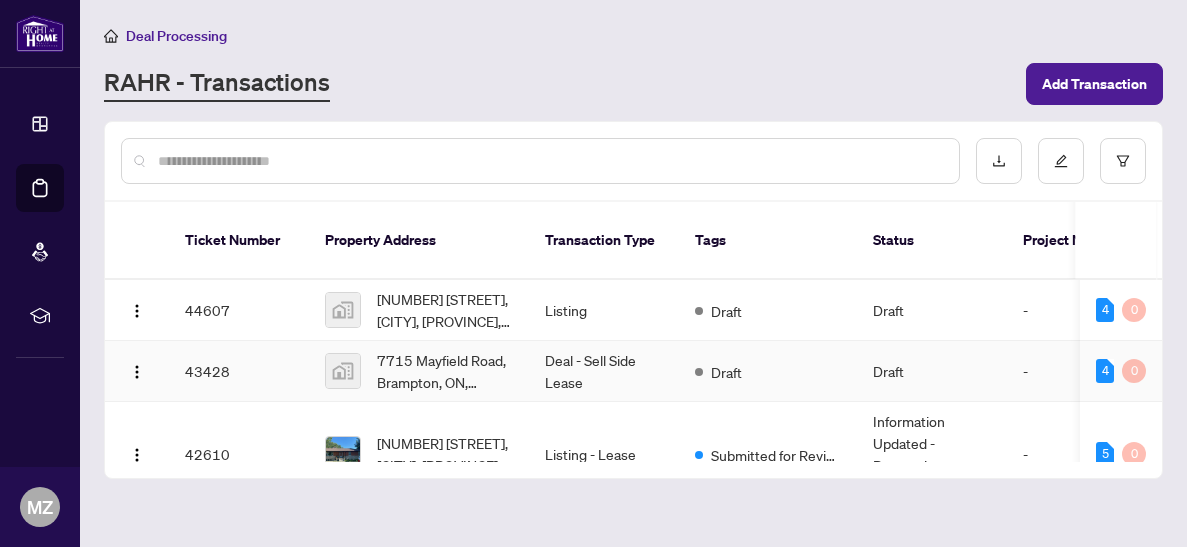 click on "Draft" at bounding box center (768, 371) 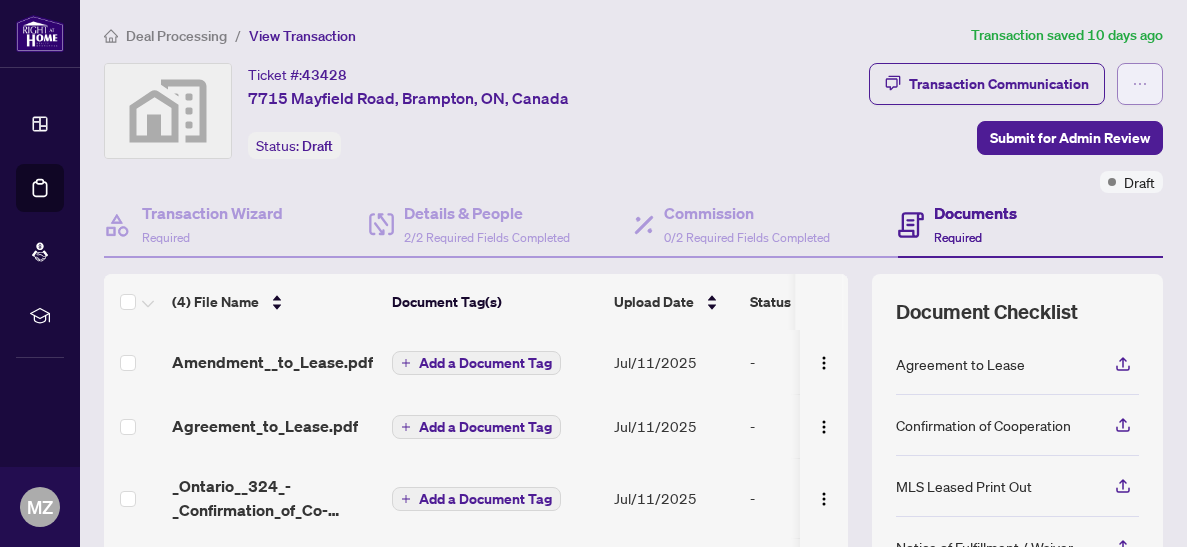 click 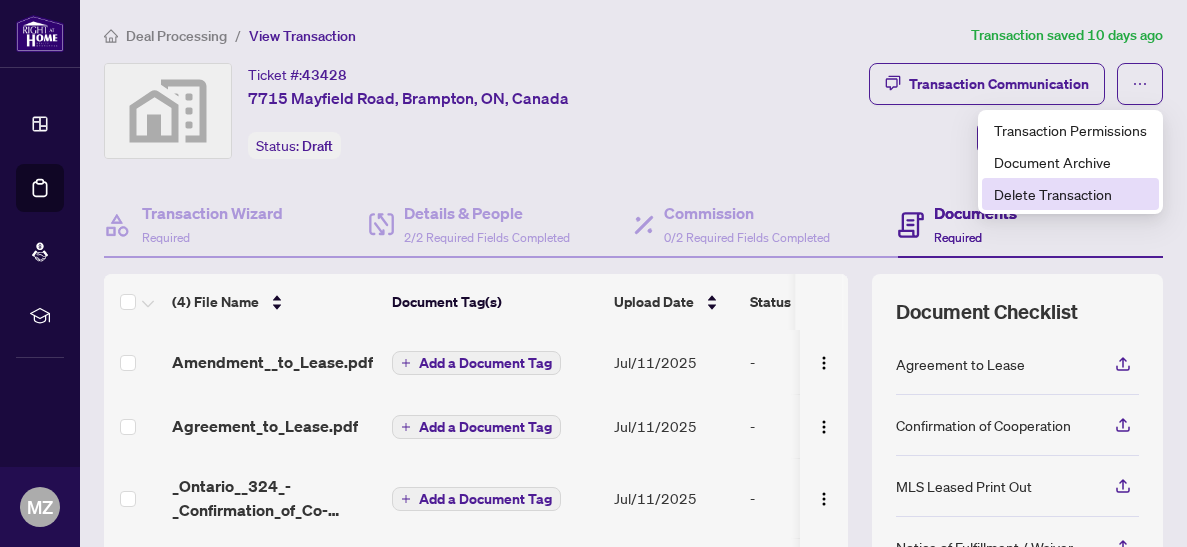 click on "Delete Transaction" at bounding box center (1070, 194) 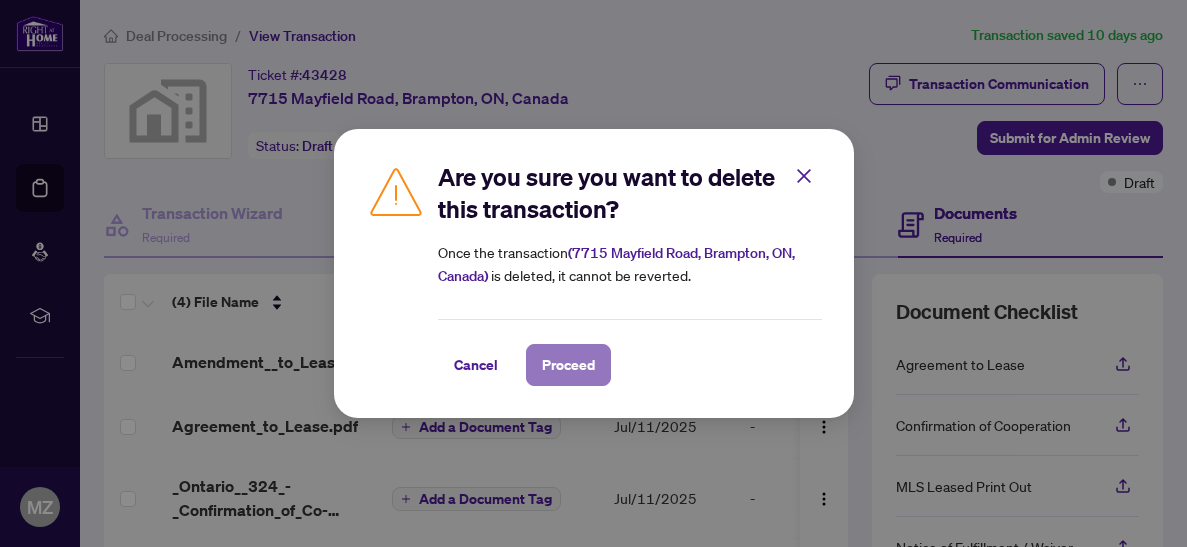 click on "Proceed" at bounding box center (568, 365) 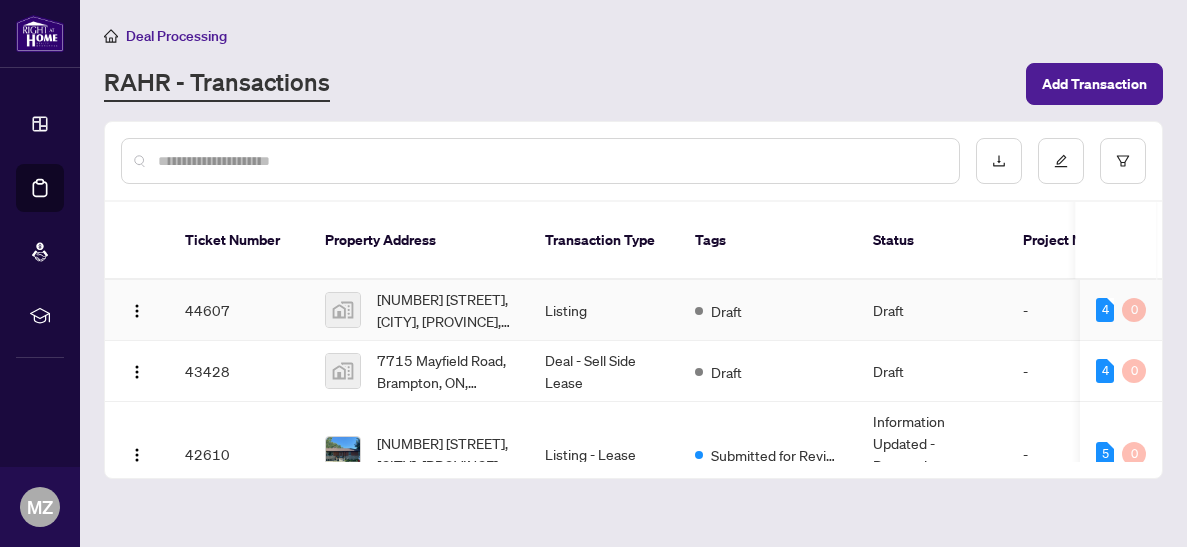 click on "Draft" at bounding box center (932, 310) 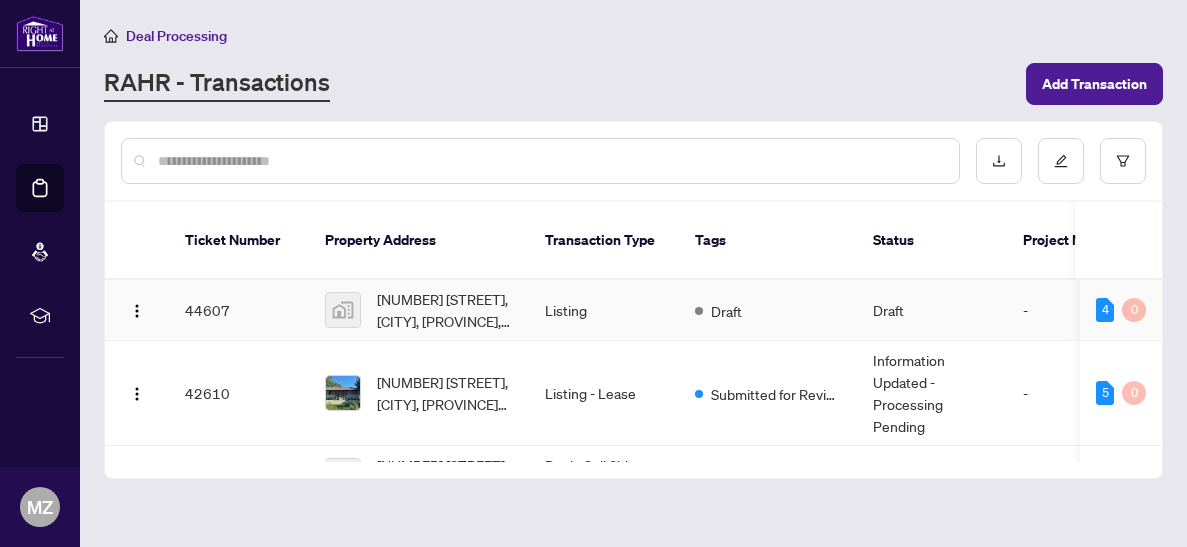click on "Listing" at bounding box center (604, 310) 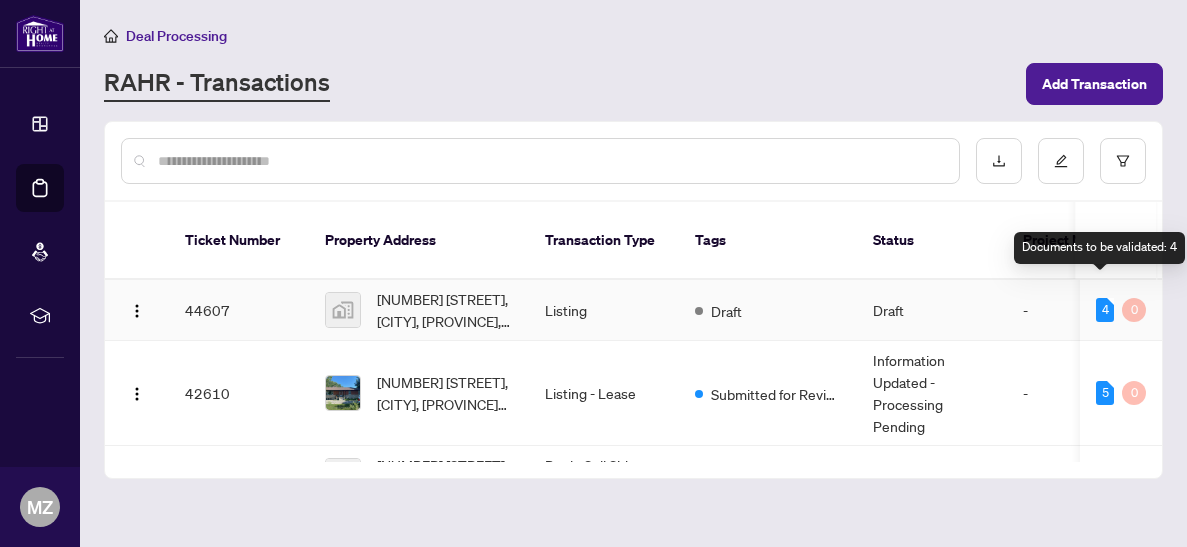 click on "4" at bounding box center [1105, 310] 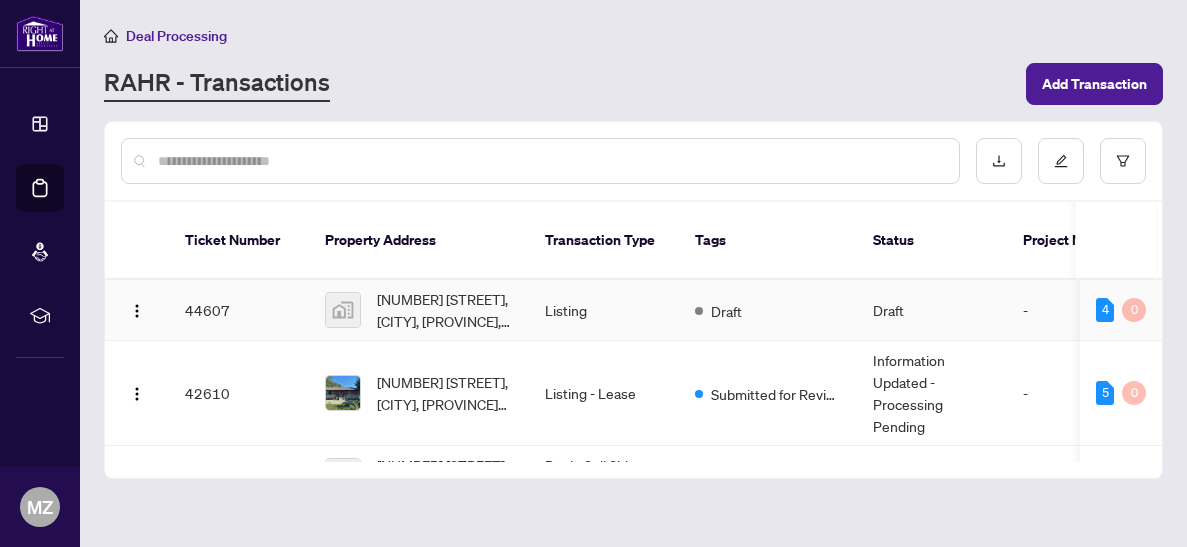 click on "Draft" at bounding box center (932, 310) 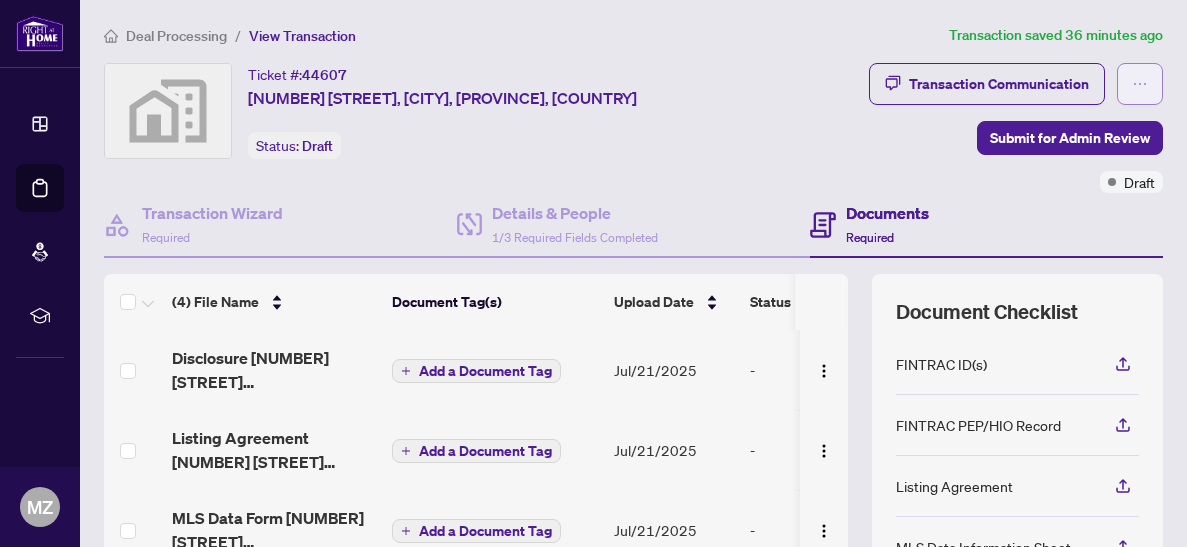 click 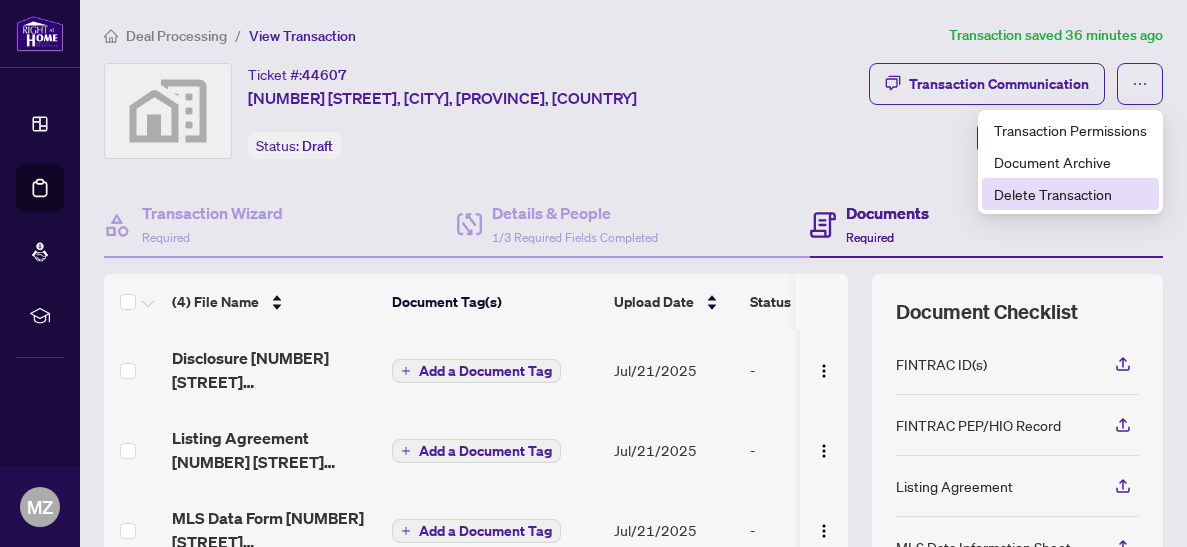 click on "Delete Transaction" at bounding box center [1070, 194] 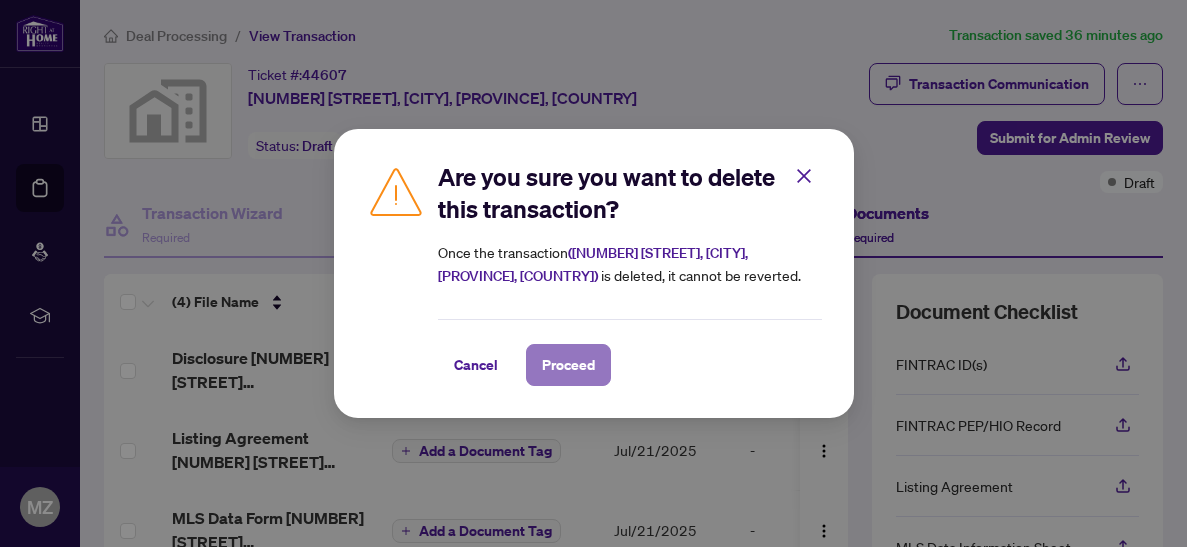 click on "Proceed" at bounding box center [568, 365] 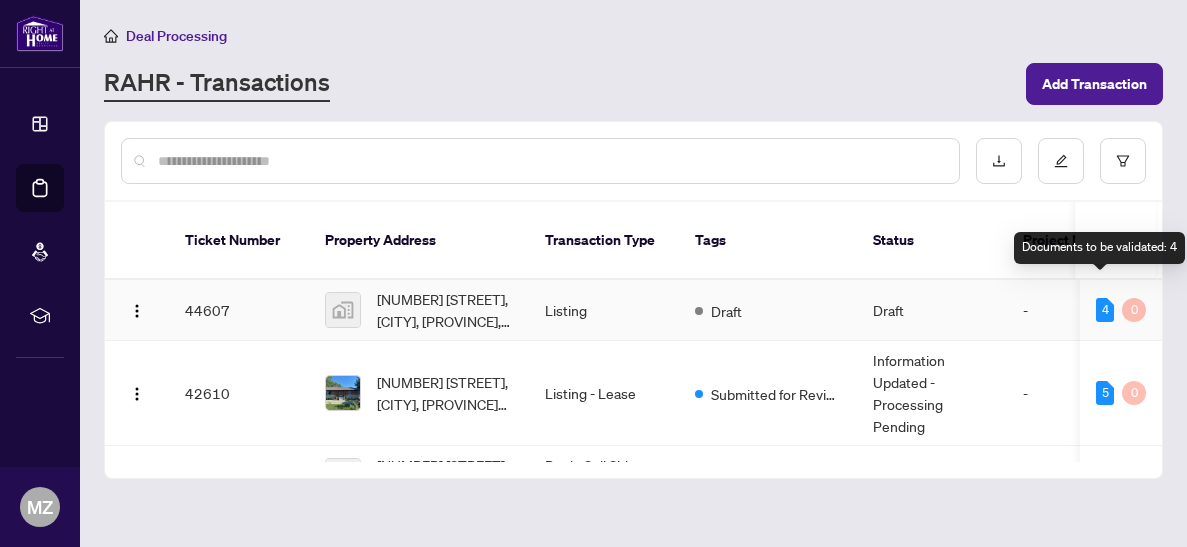click on "4" at bounding box center (1105, 310) 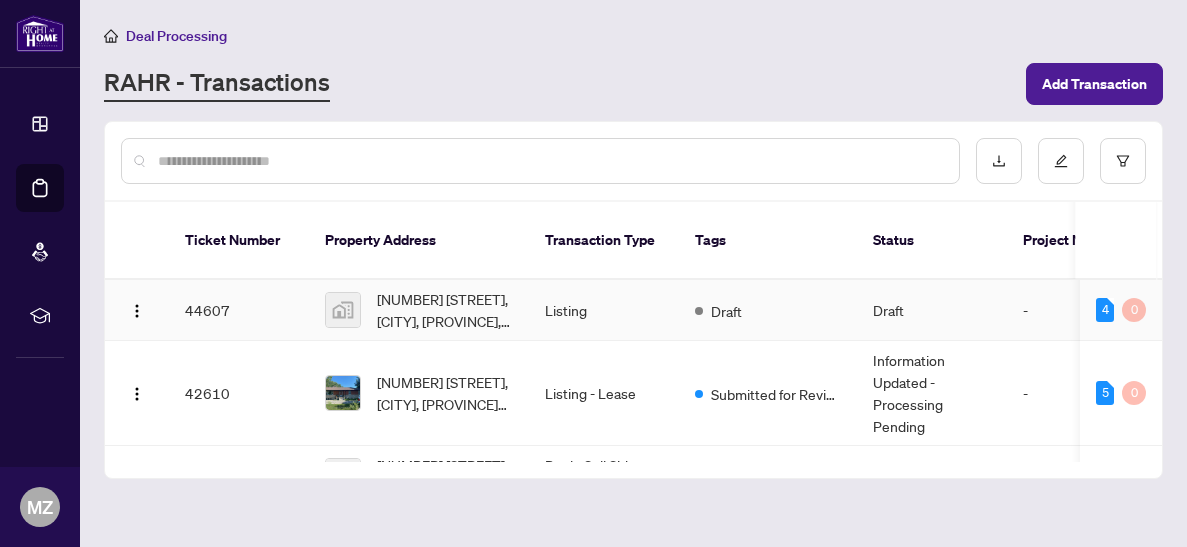 click on "Draft" at bounding box center [932, 310] 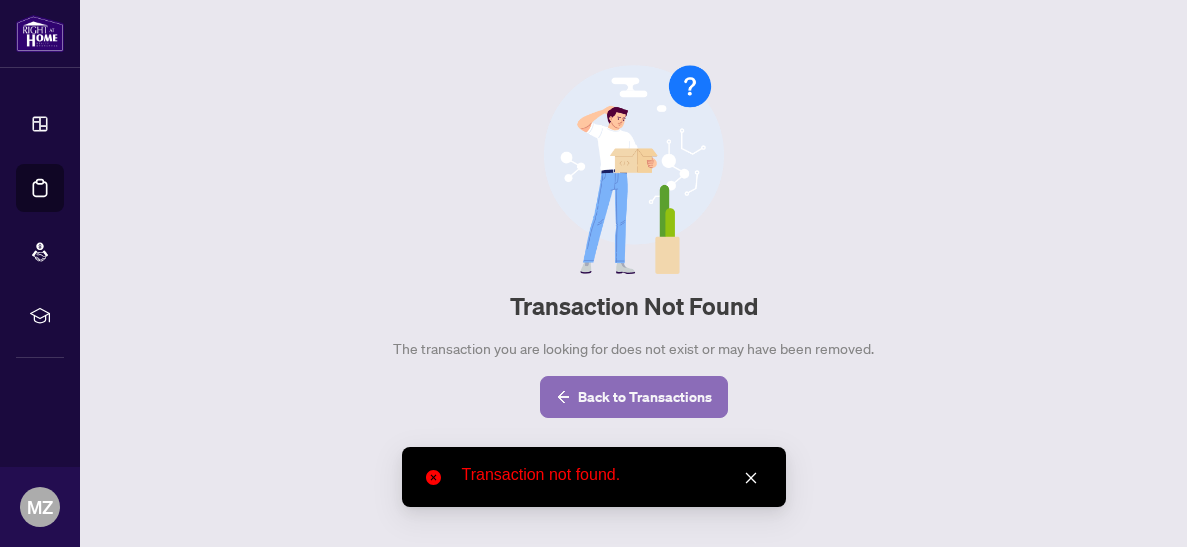 click on "Back to Transactions" at bounding box center (645, 397) 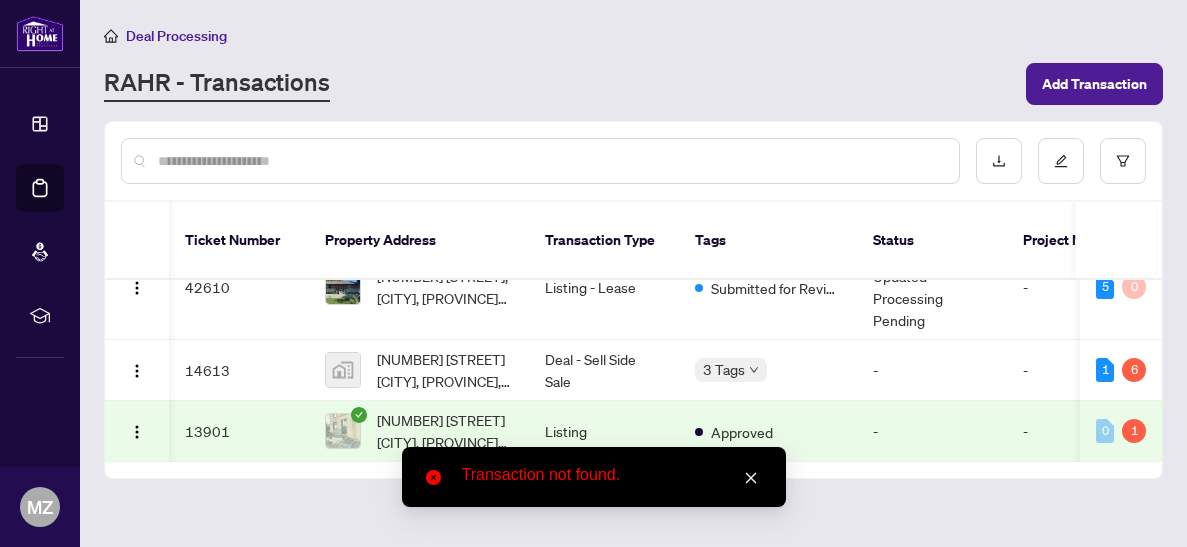 scroll, scrollTop: 49, scrollLeft: 6, axis: both 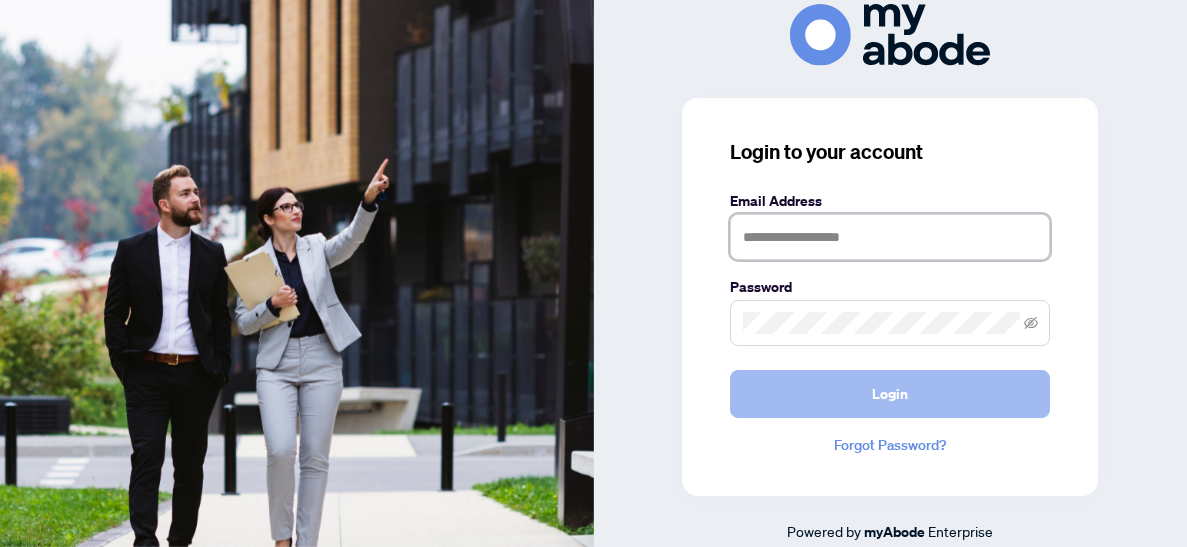 type on "**********" 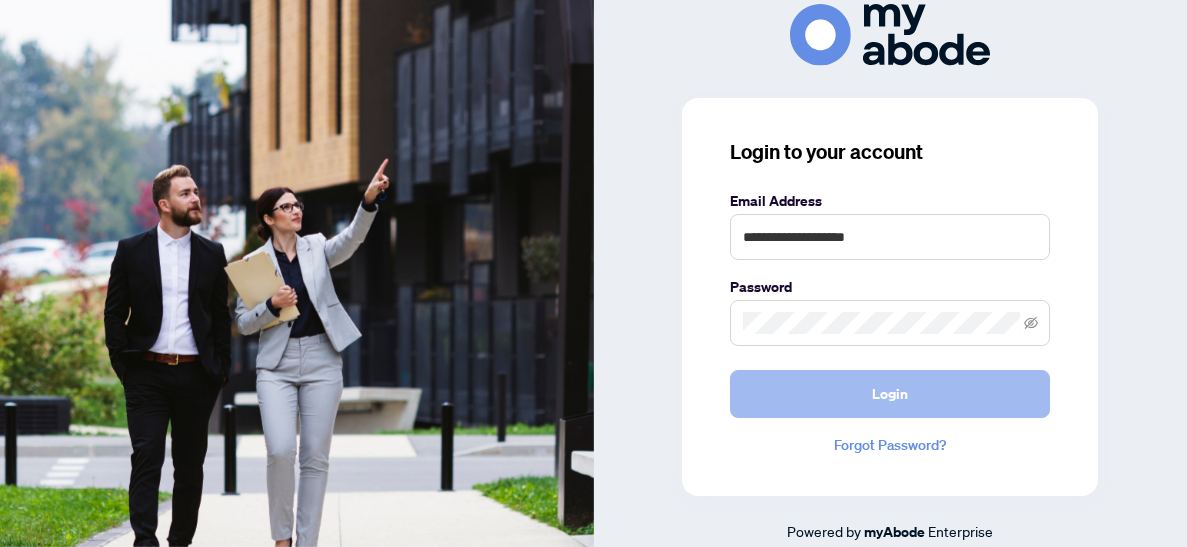 click on "Login" at bounding box center (890, 394) 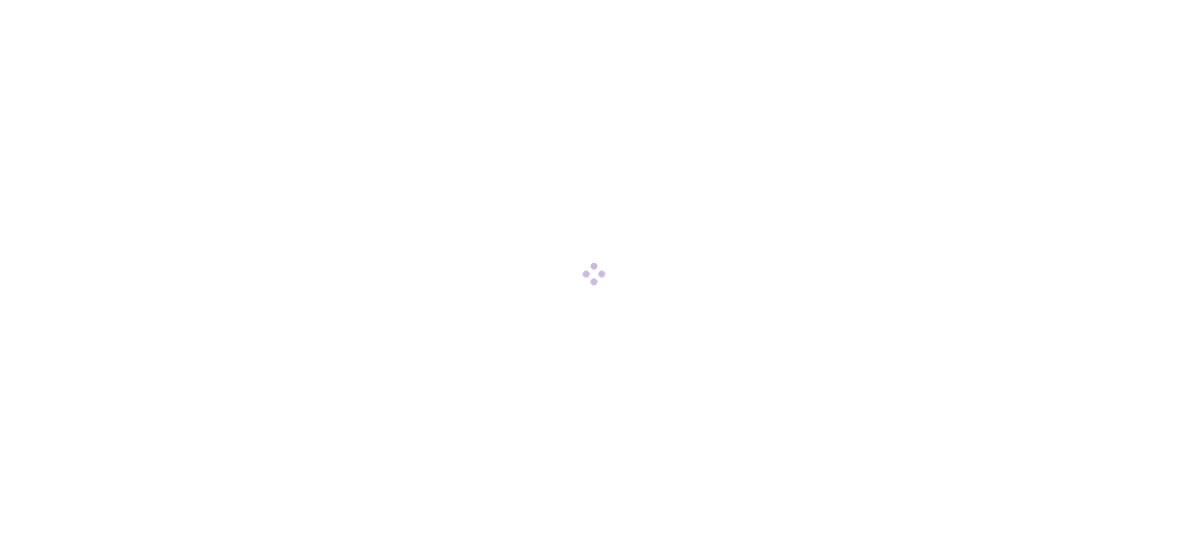 scroll, scrollTop: 0, scrollLeft: 0, axis: both 